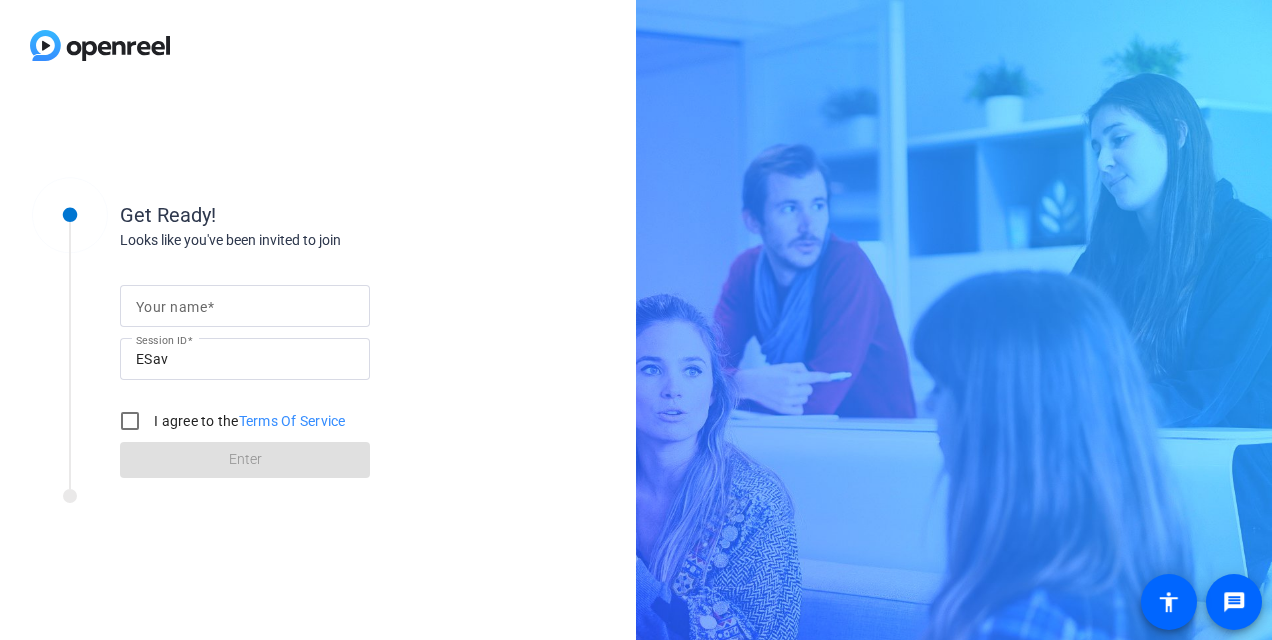 scroll, scrollTop: 0, scrollLeft: 0, axis: both 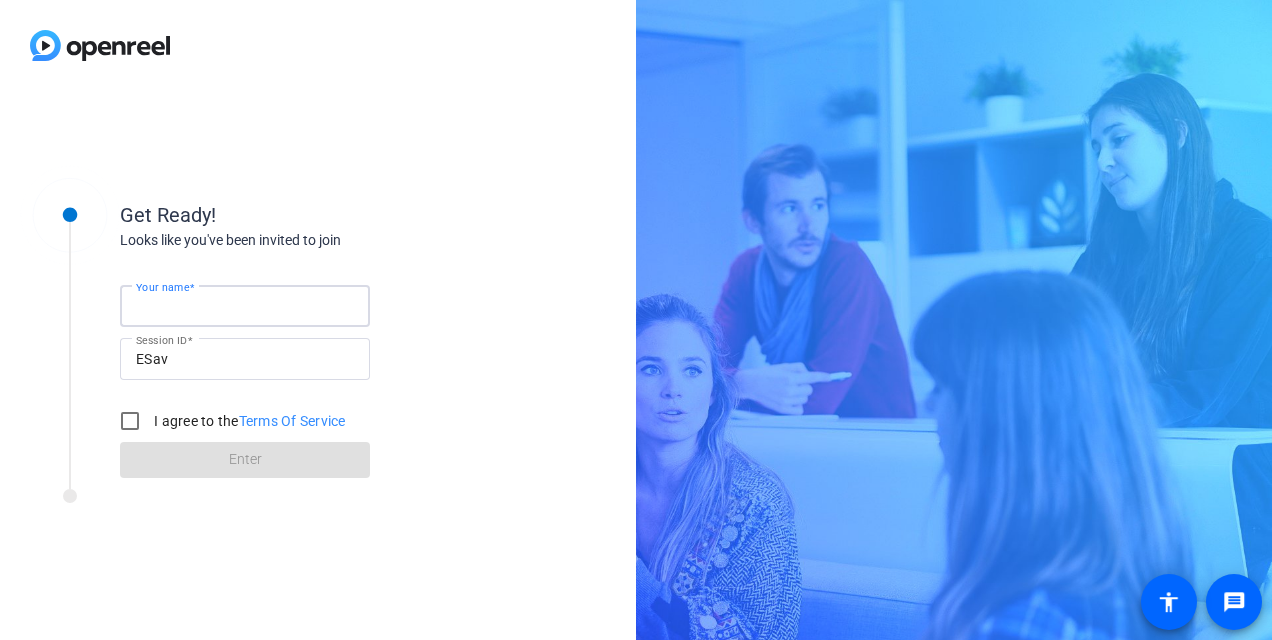 click on "Your name" at bounding box center [245, 306] 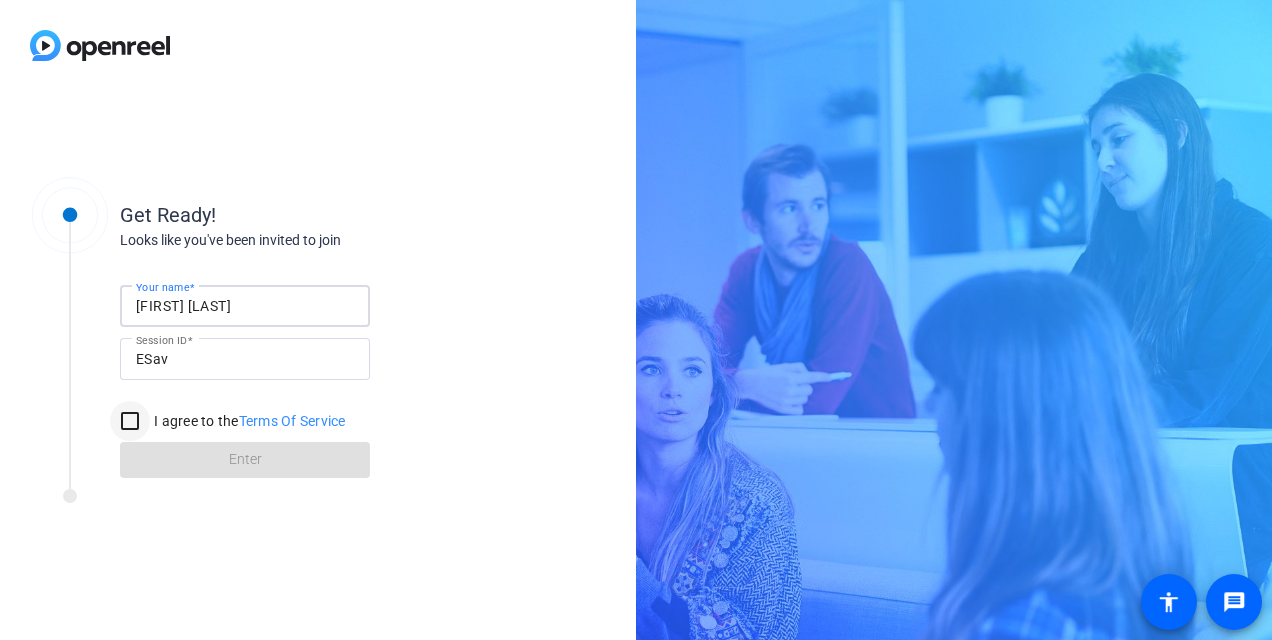type on "[FIRST] [LAST]" 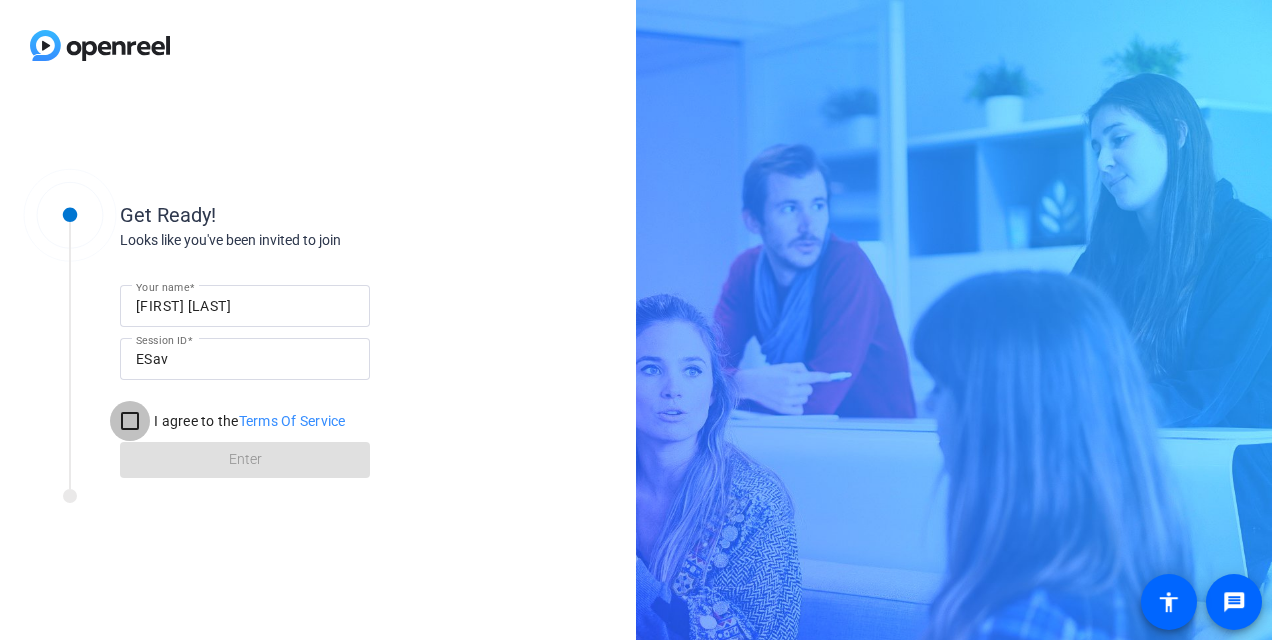 click on "I agree to the  Terms Of Service" at bounding box center (130, 421) 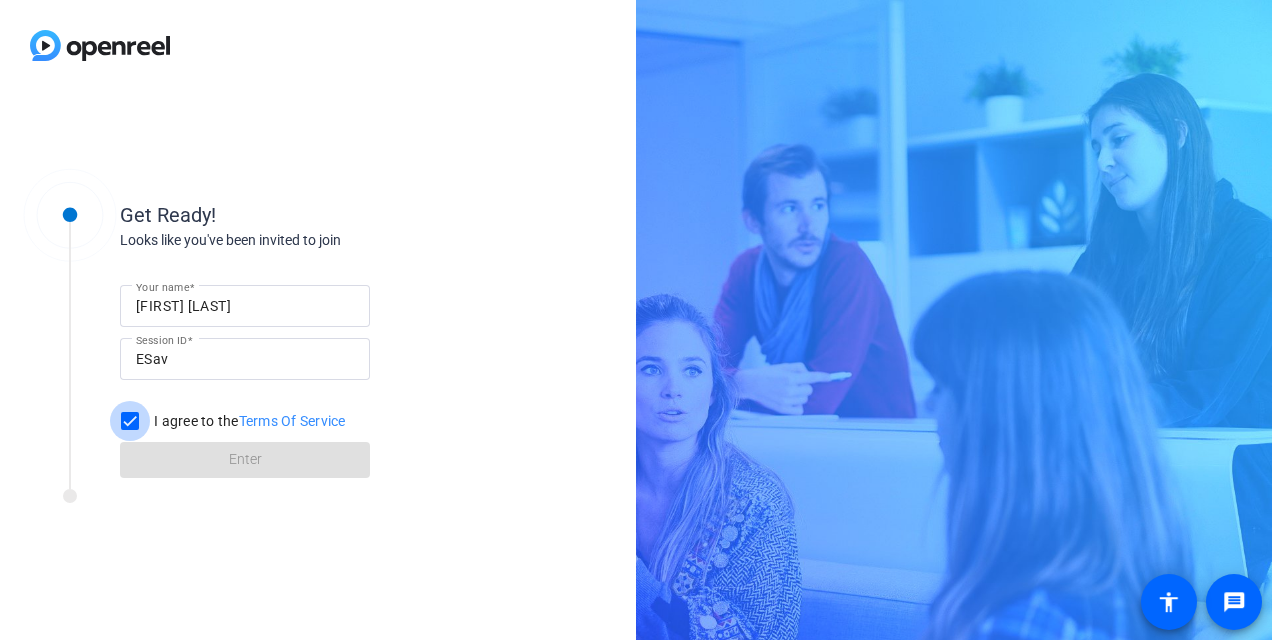 checkbox on "true" 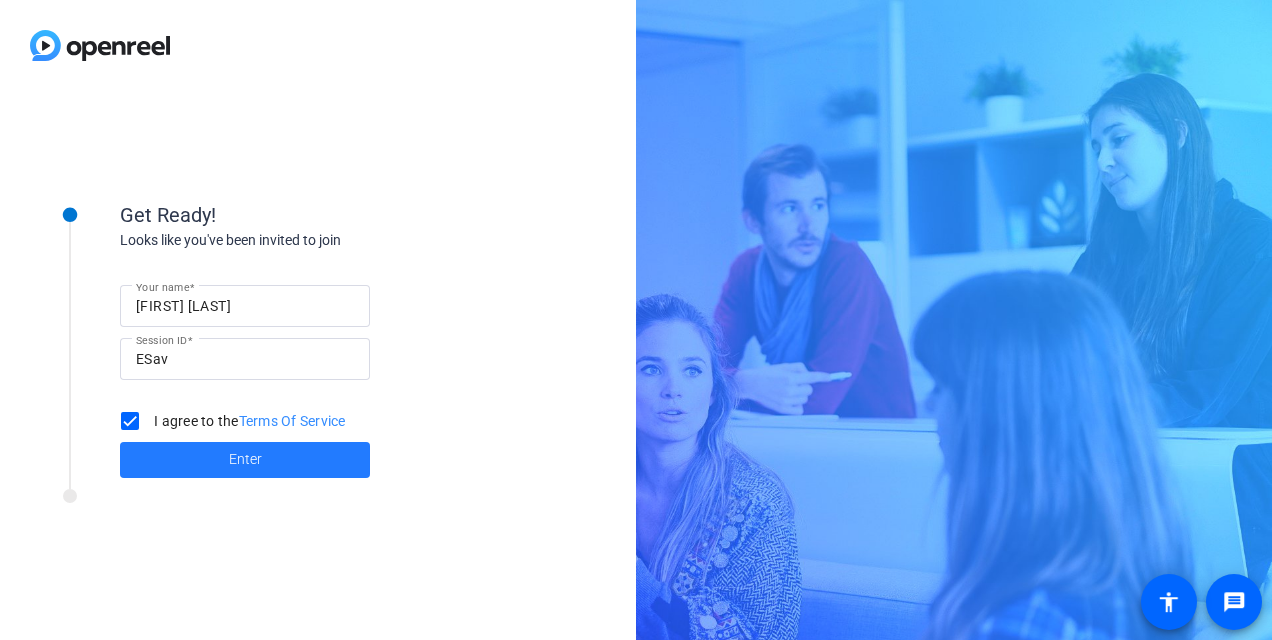 click 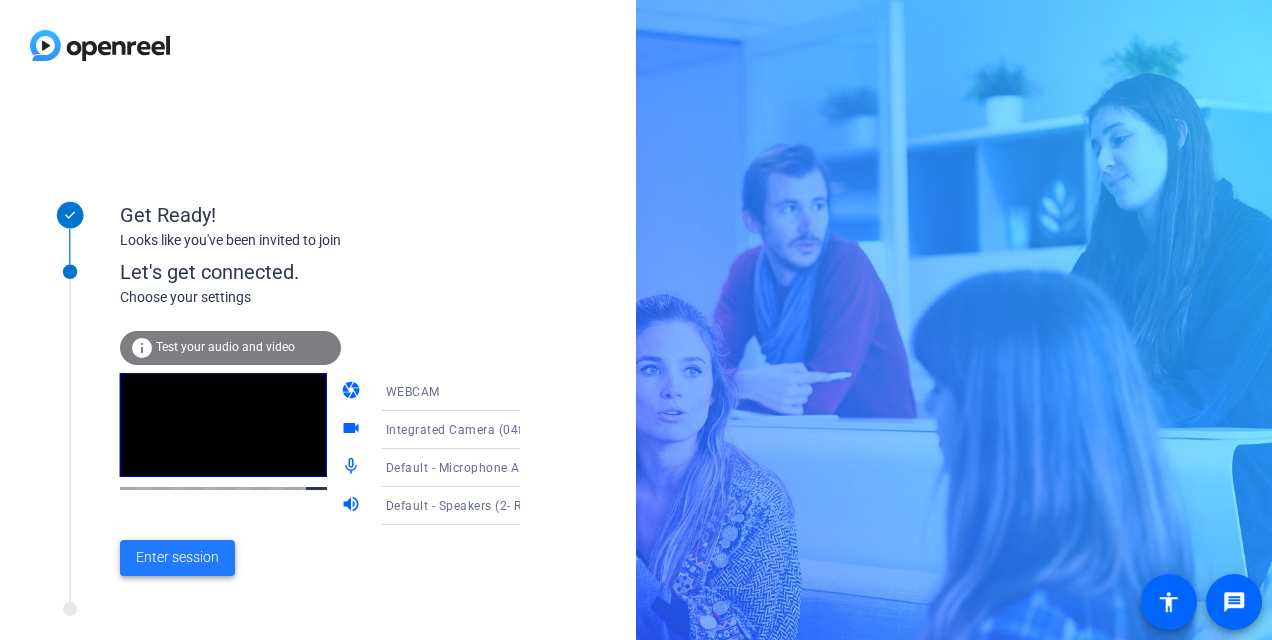 click on "Enter session" 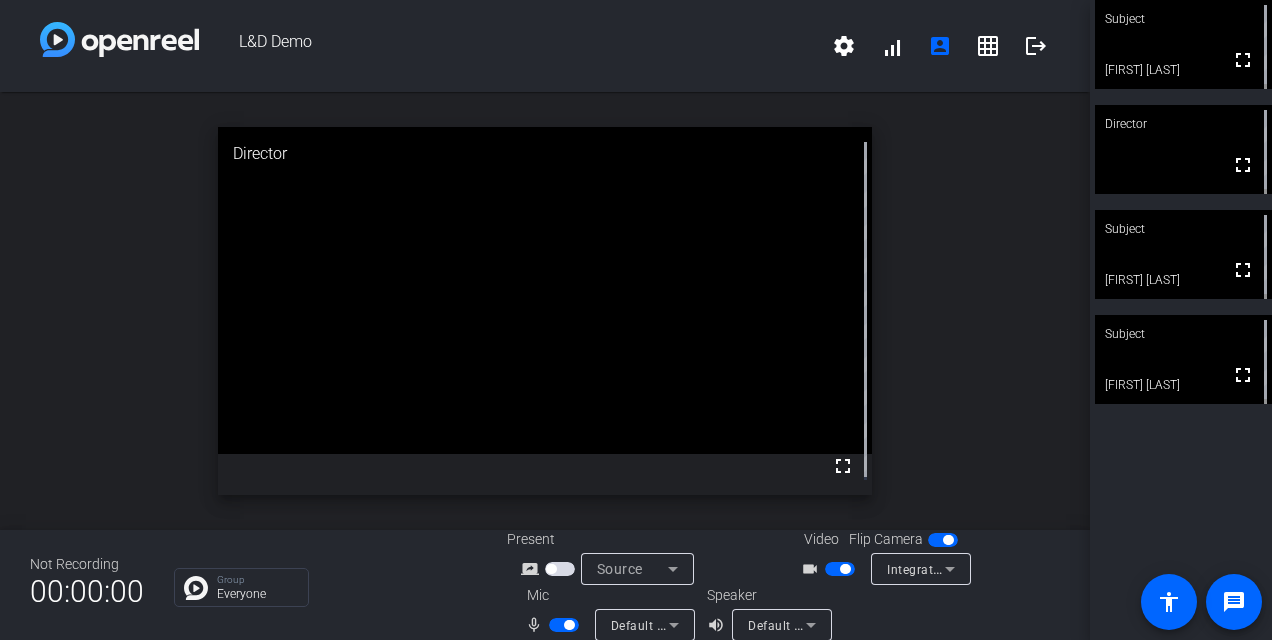 click at bounding box center (560, 569) 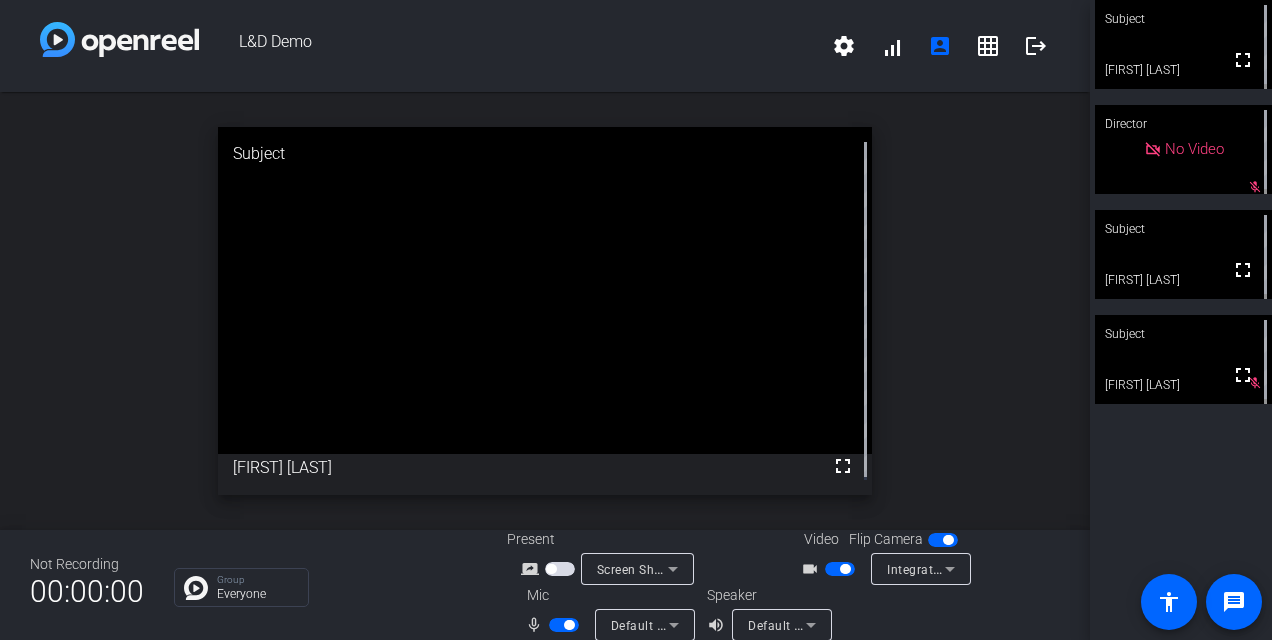 click at bounding box center [569, 625] 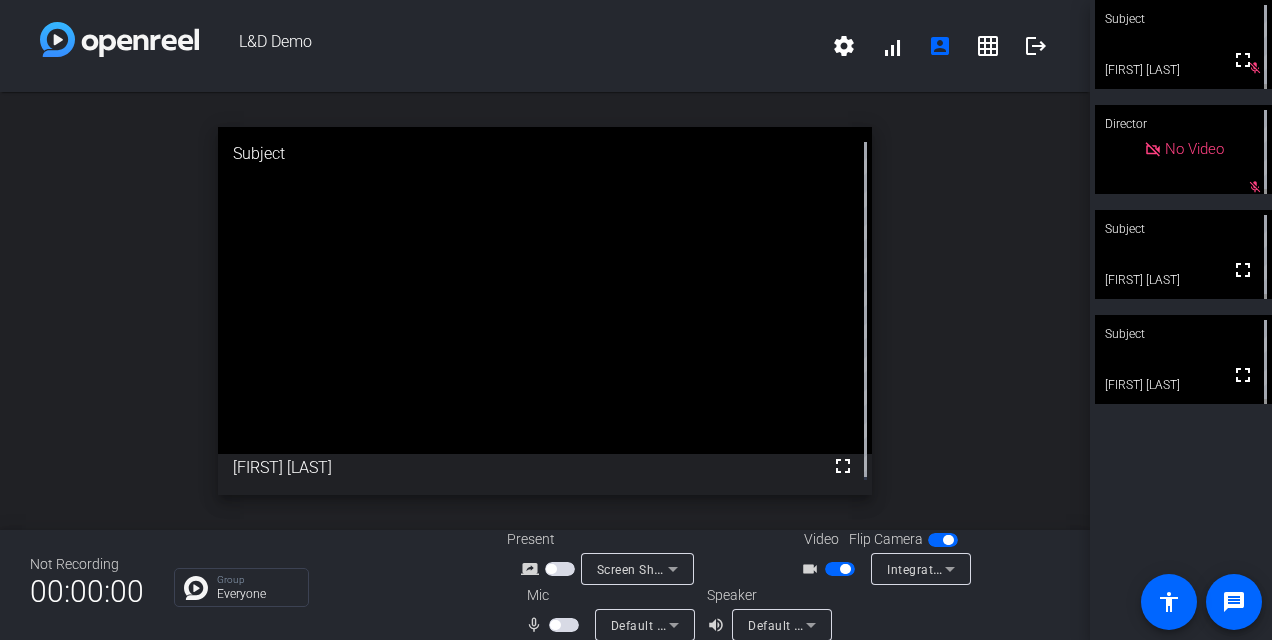 click at bounding box center [564, 625] 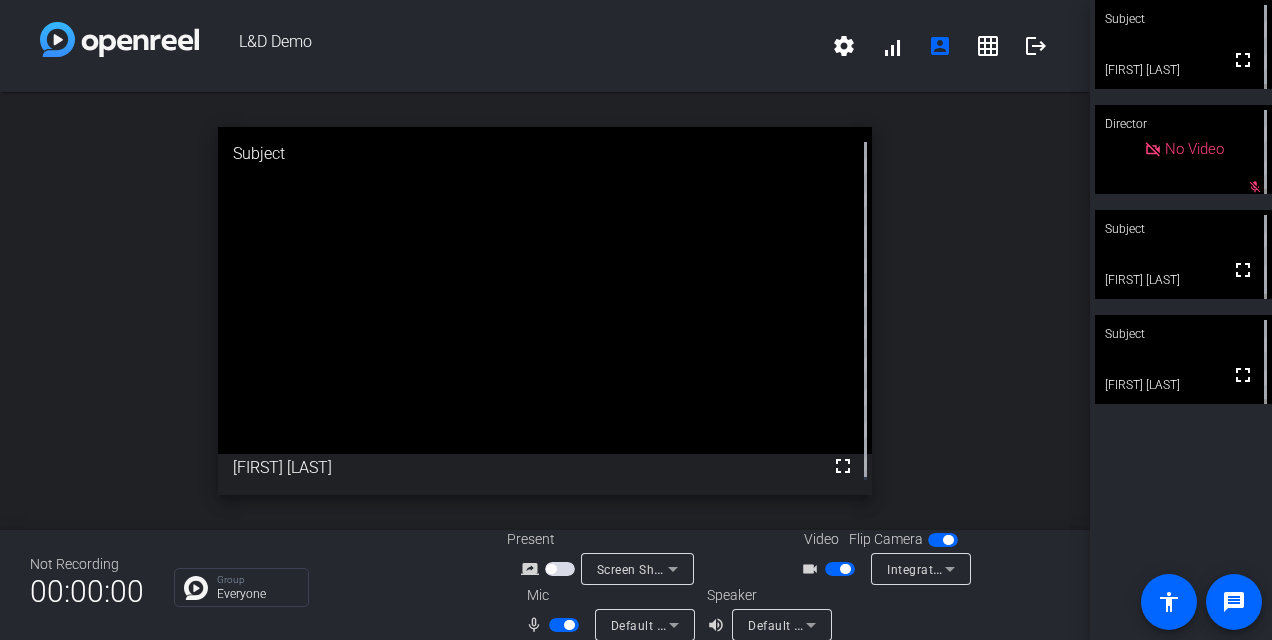 click at bounding box center [569, 625] 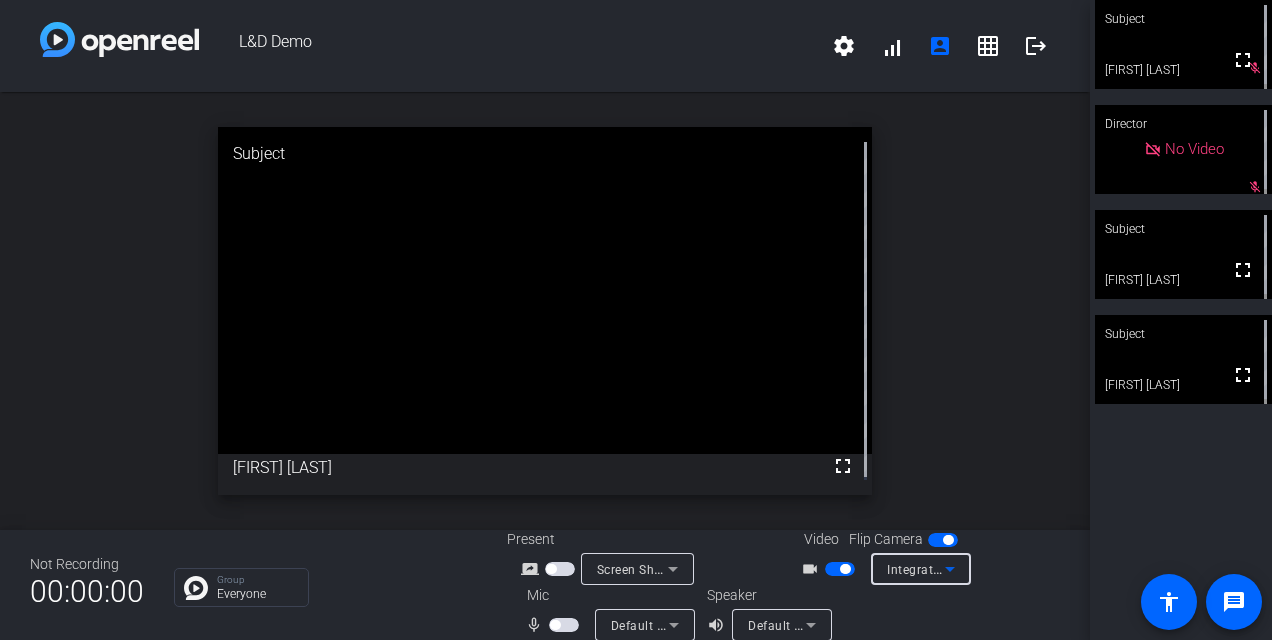 click 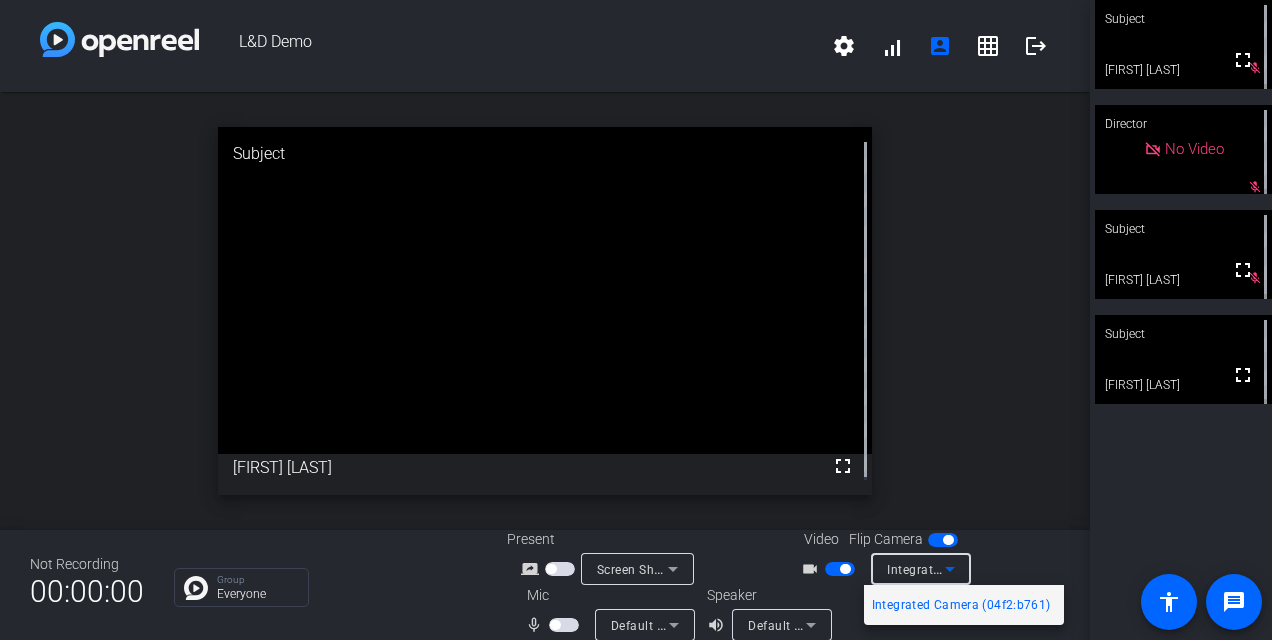 click at bounding box center [636, 320] 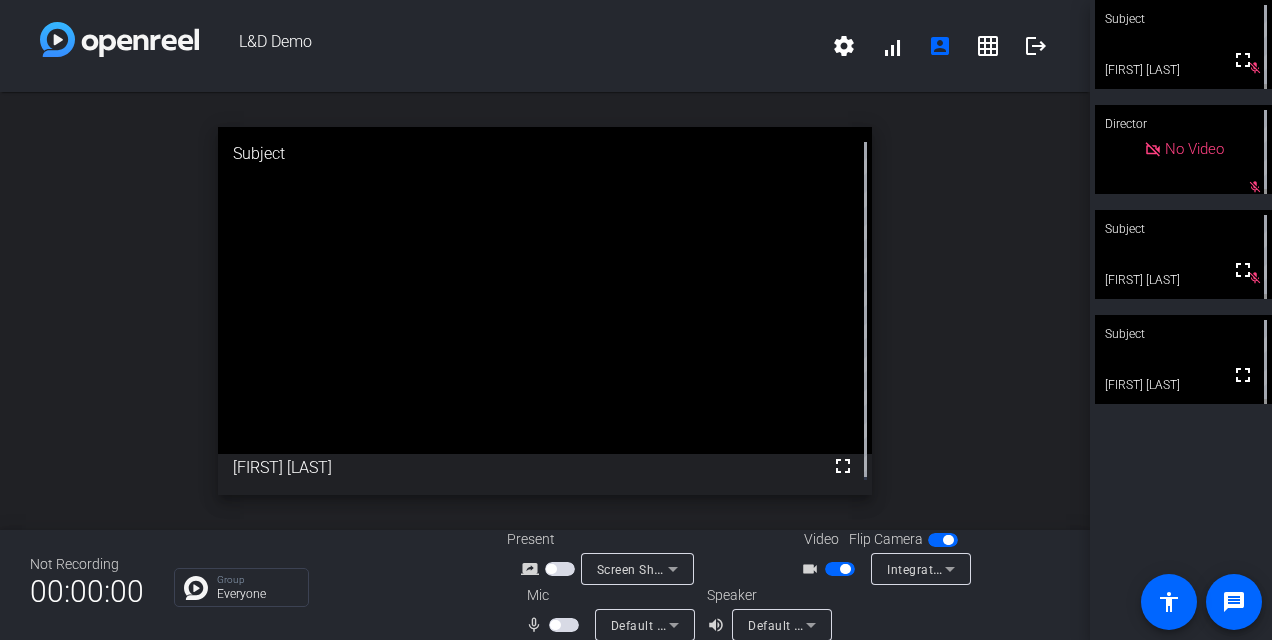 click on "Default - Speakers (2- Realtek(R) Audio)" at bounding box center (782, 625) 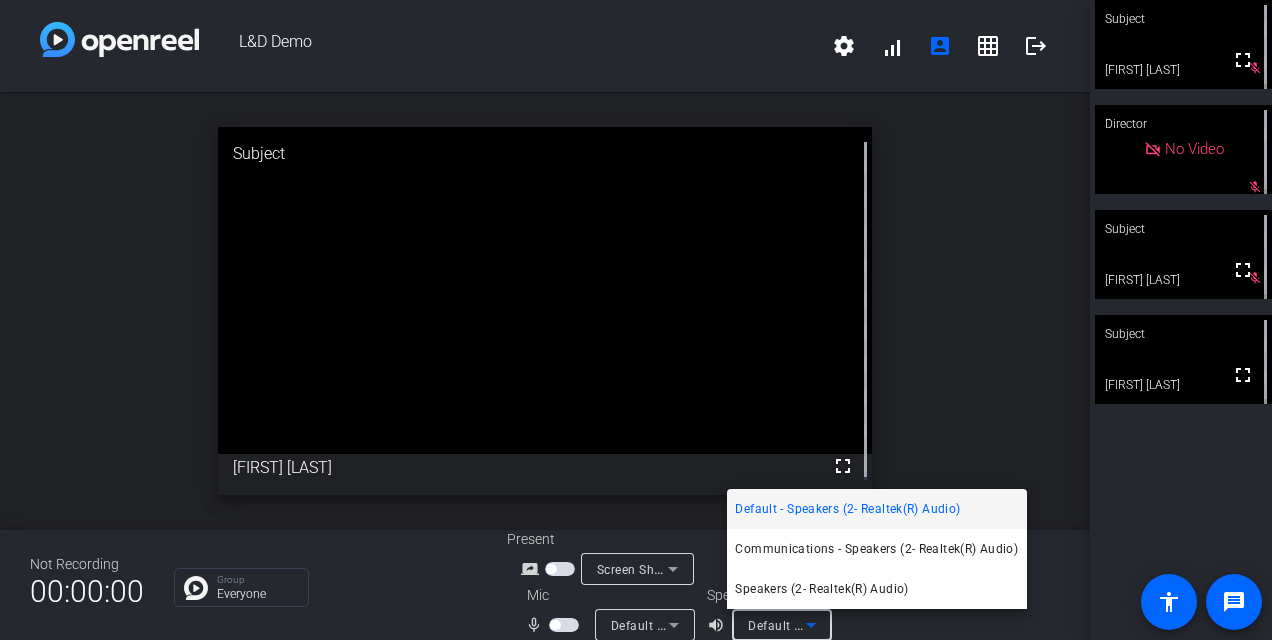 click at bounding box center [636, 320] 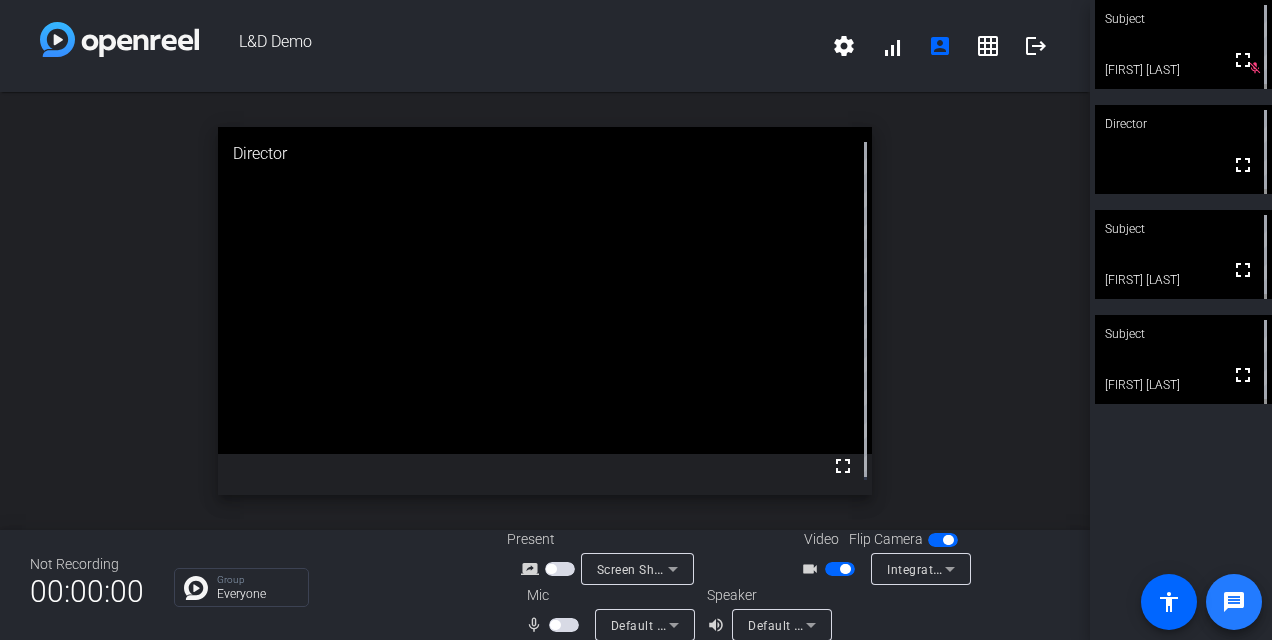 click 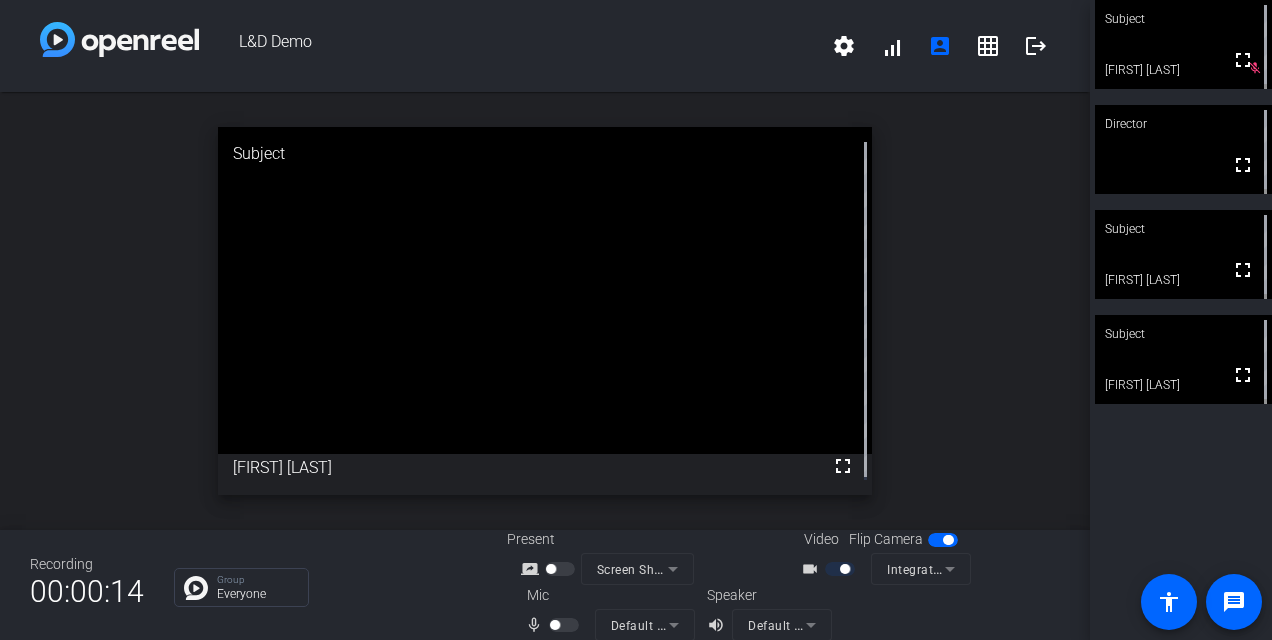 click at bounding box center [566, 625] 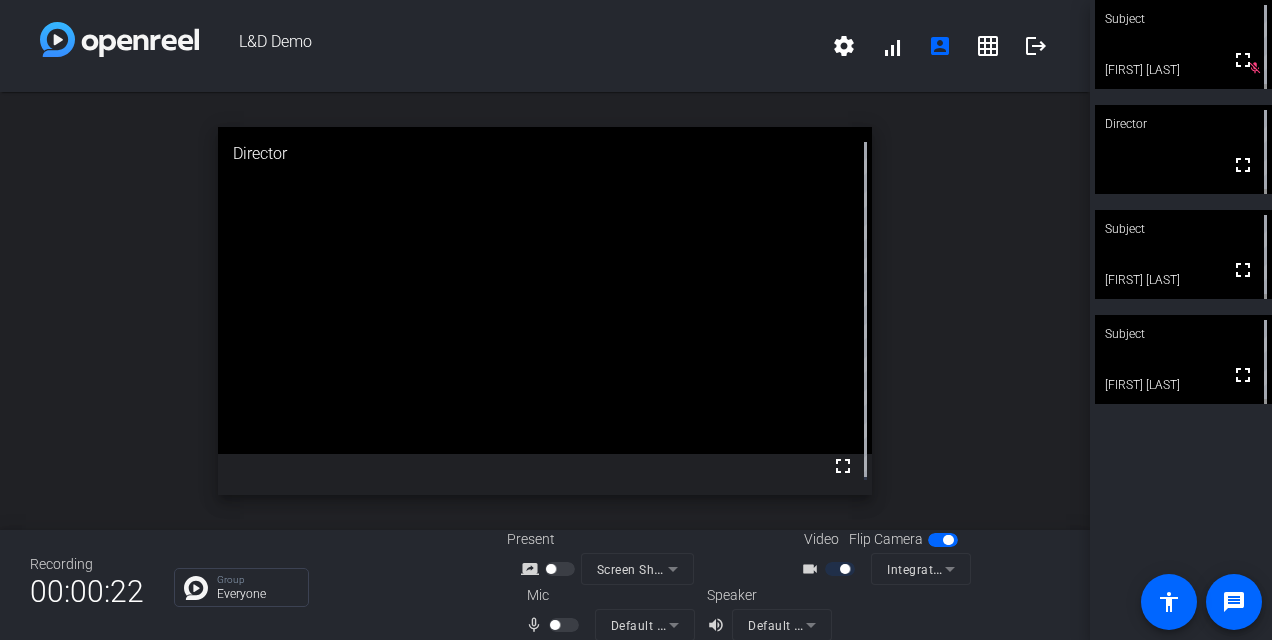 scroll, scrollTop: 23, scrollLeft: 0, axis: vertical 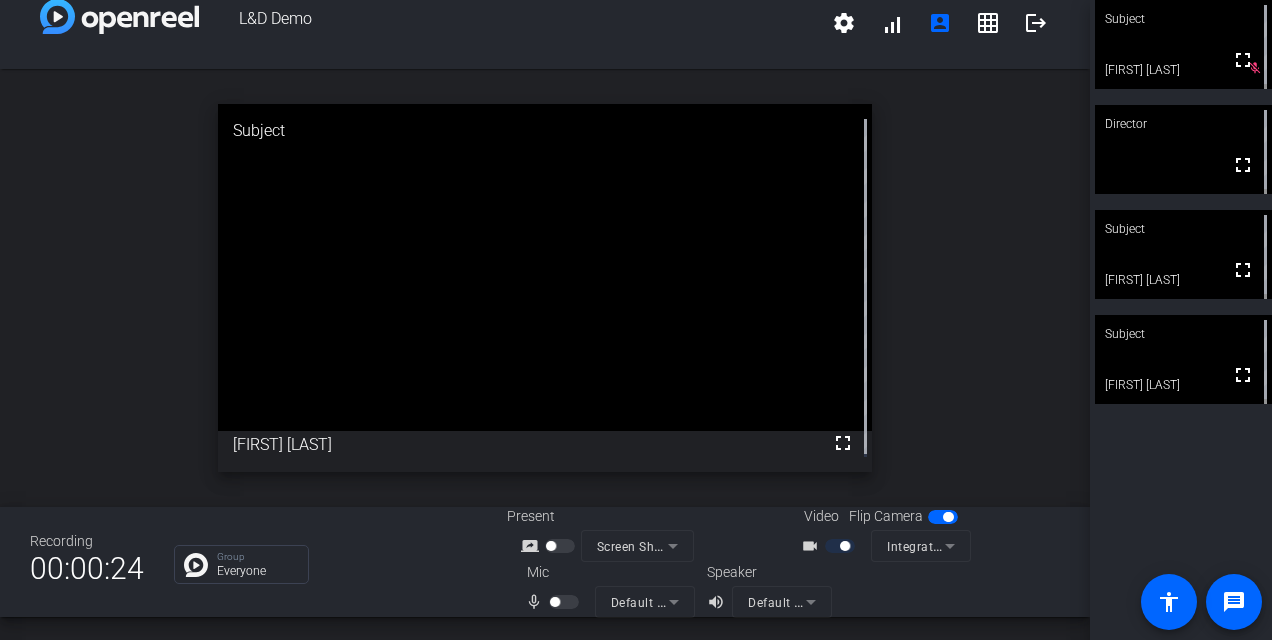 click on "mic_none" at bounding box center [537, 602] 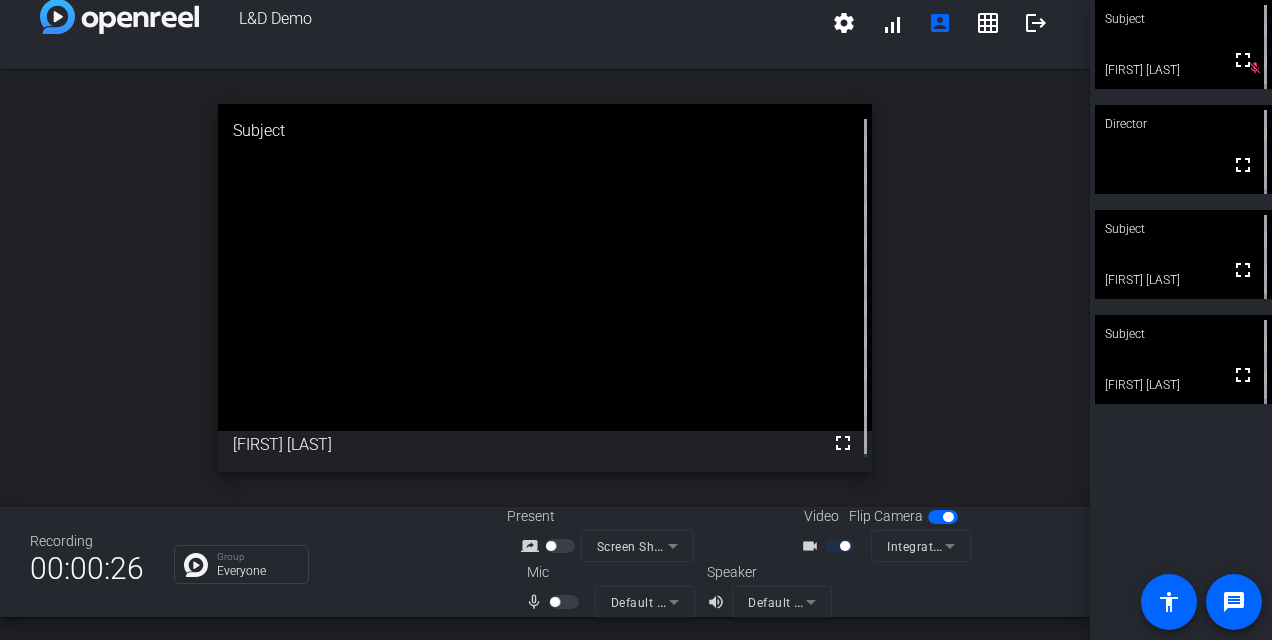 click at bounding box center [566, 602] 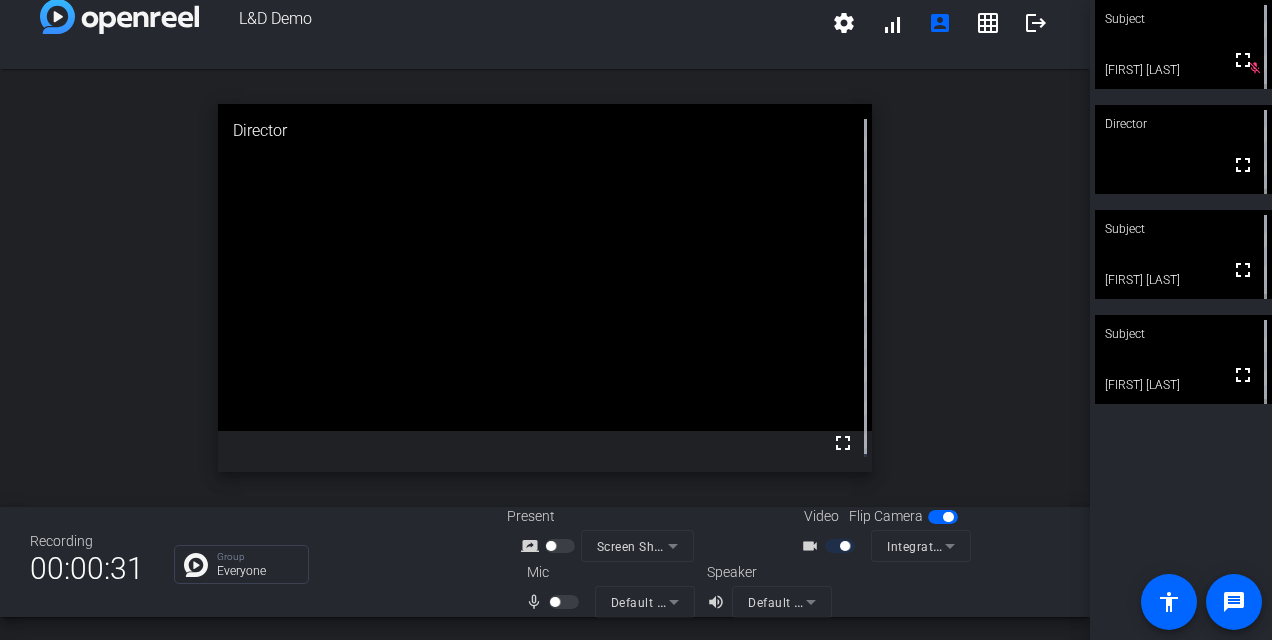 click at bounding box center [1183, 44] 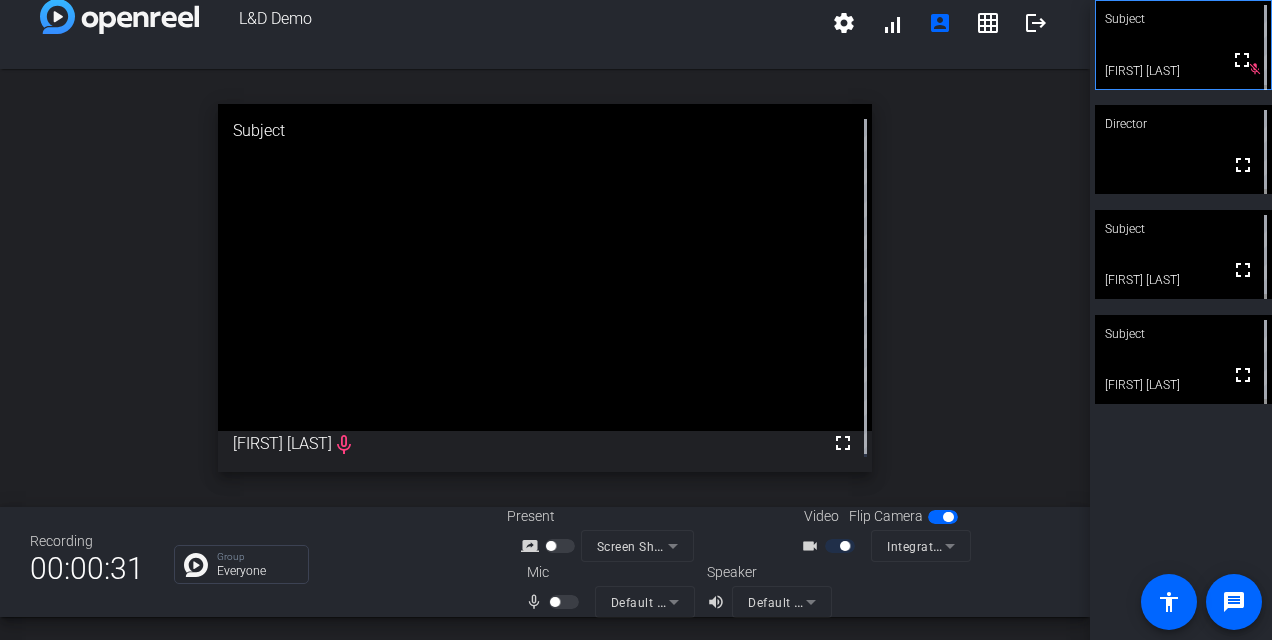 click at bounding box center (1183, 45) 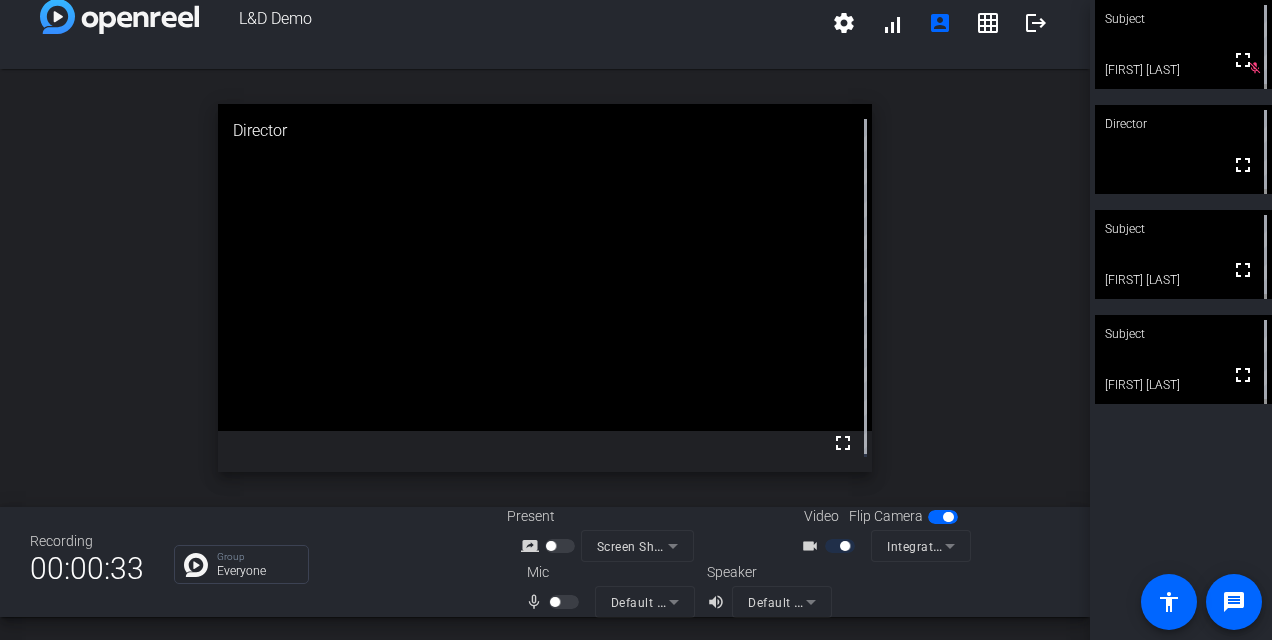 click at bounding box center [1183, 44] 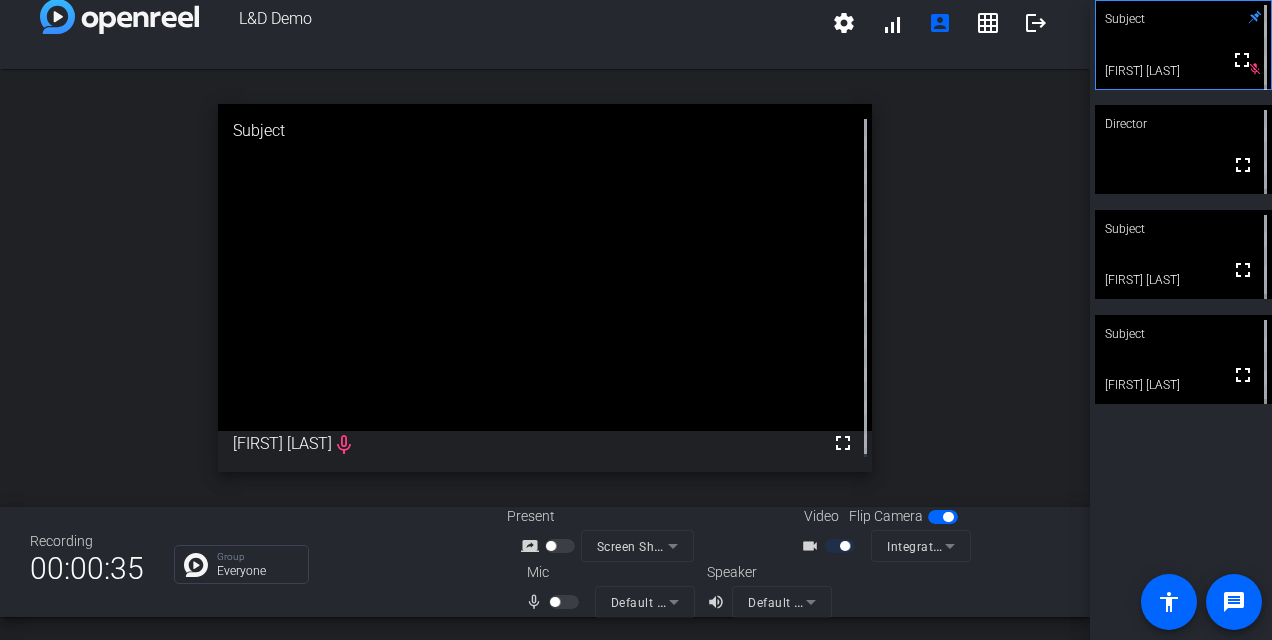 click at bounding box center (566, 601) 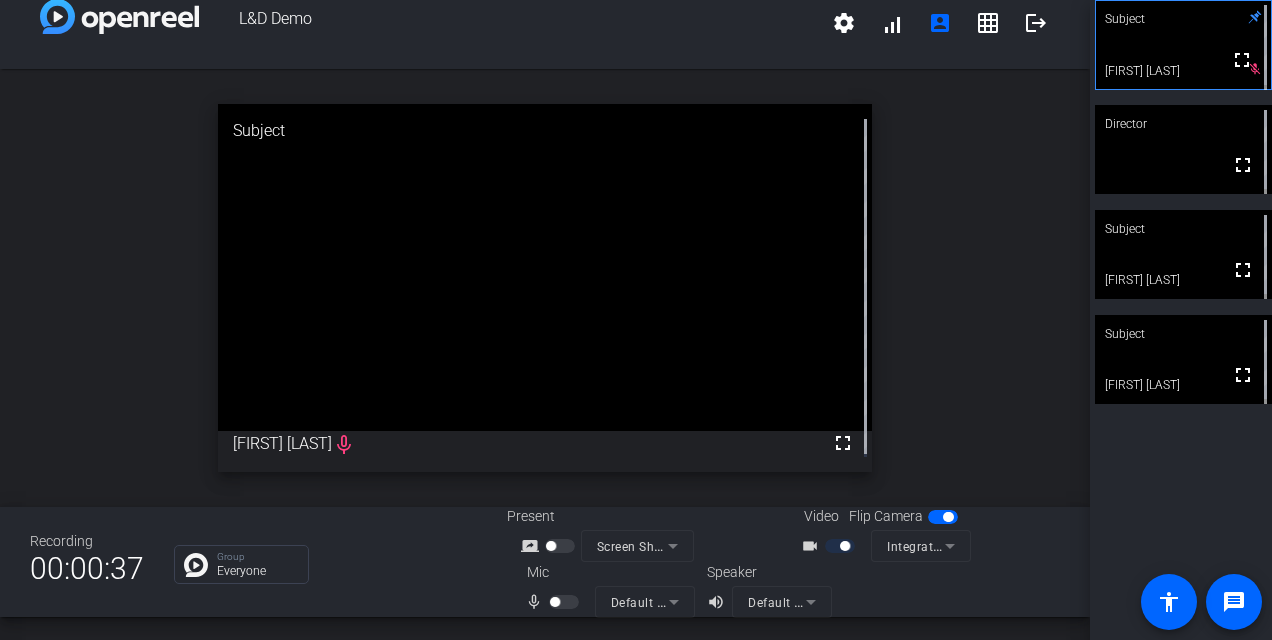 drag, startPoint x: 529, startPoint y: 430, endPoint x: 382, endPoint y: 605, distance: 228.54759 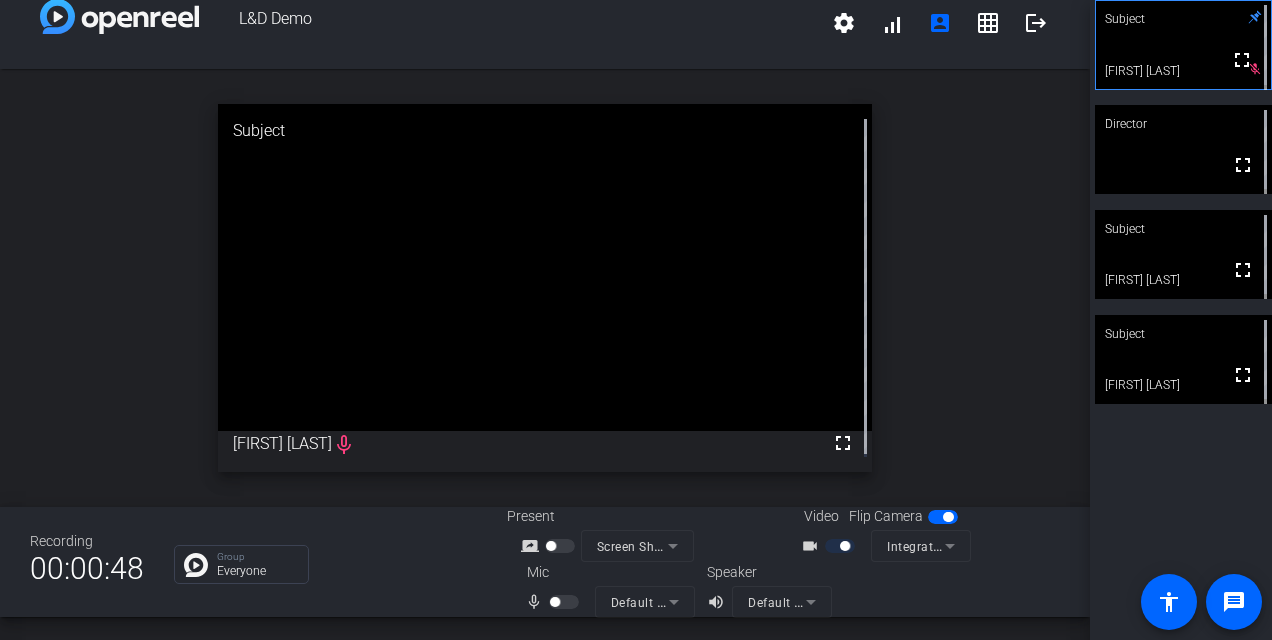click on "Director" 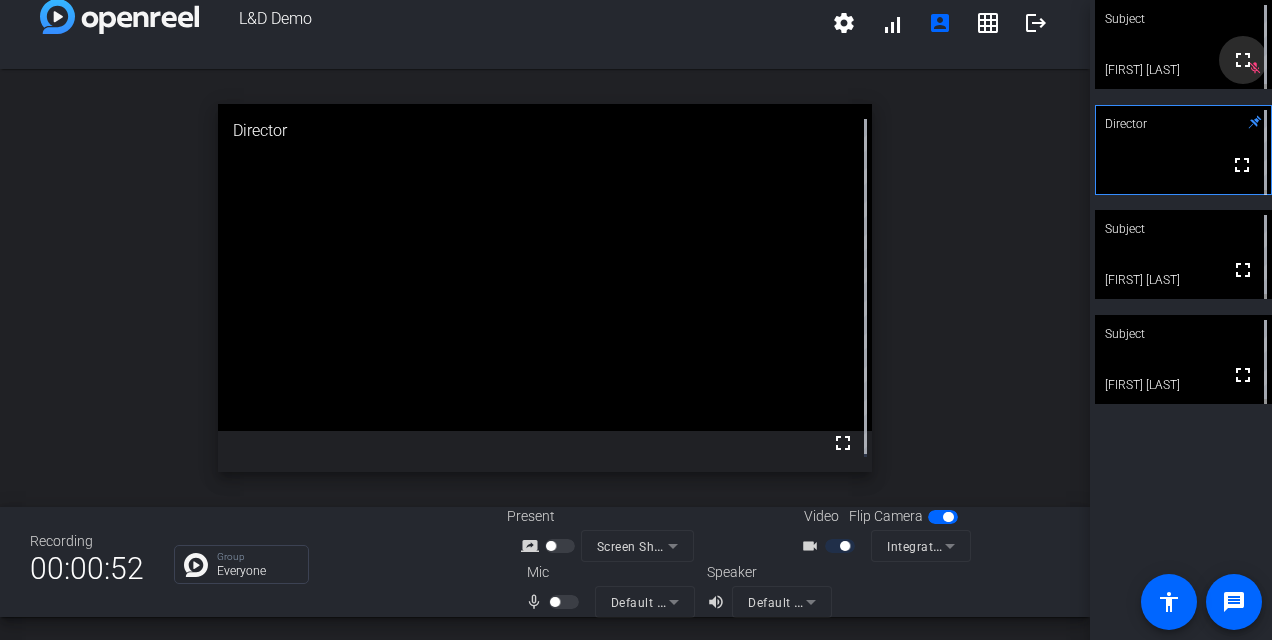 click on "fullscreen" at bounding box center (1243, 60) 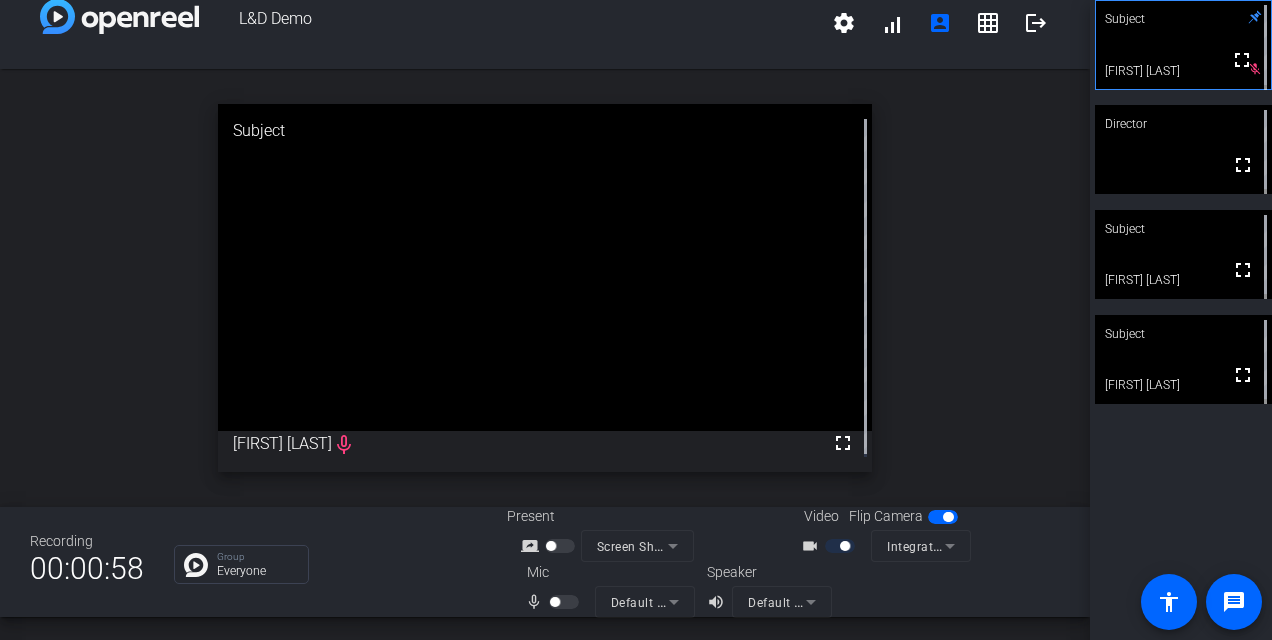 click 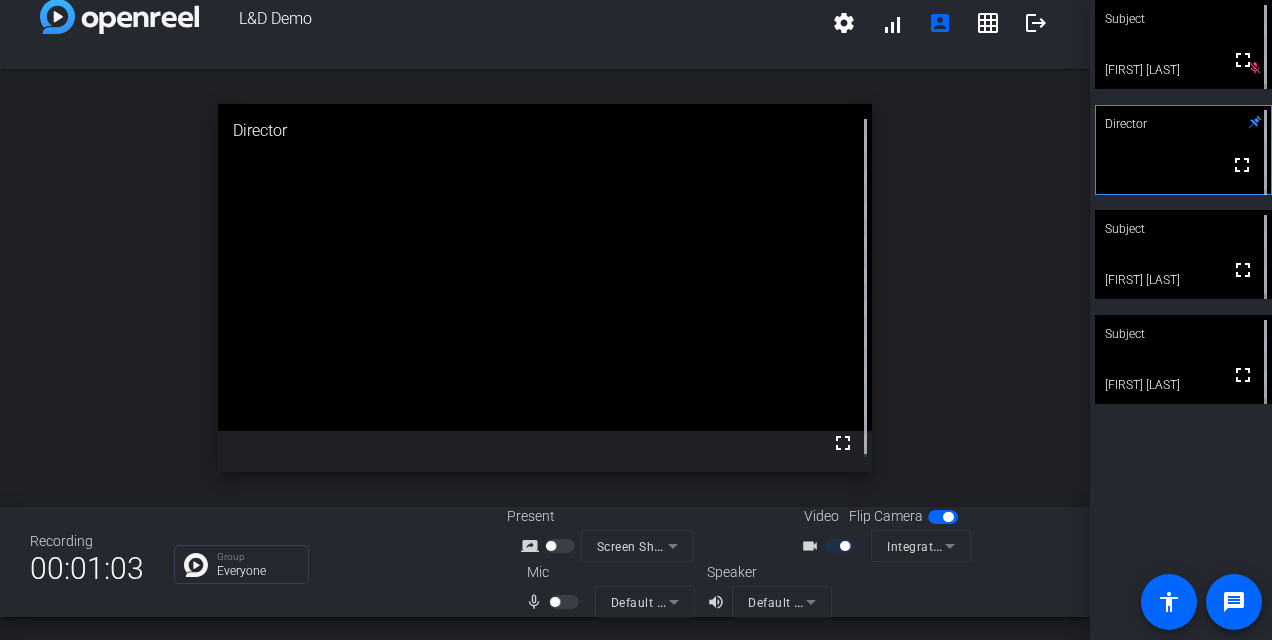 click at bounding box center [566, 602] 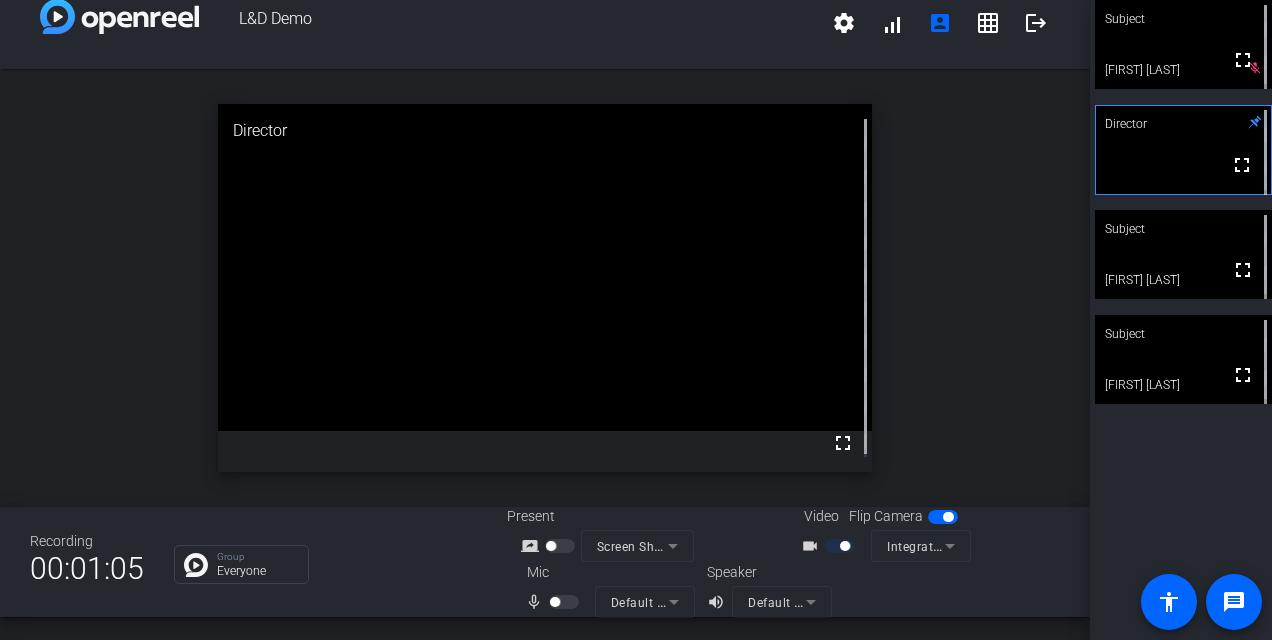 click on "mic_none" at bounding box center [537, 602] 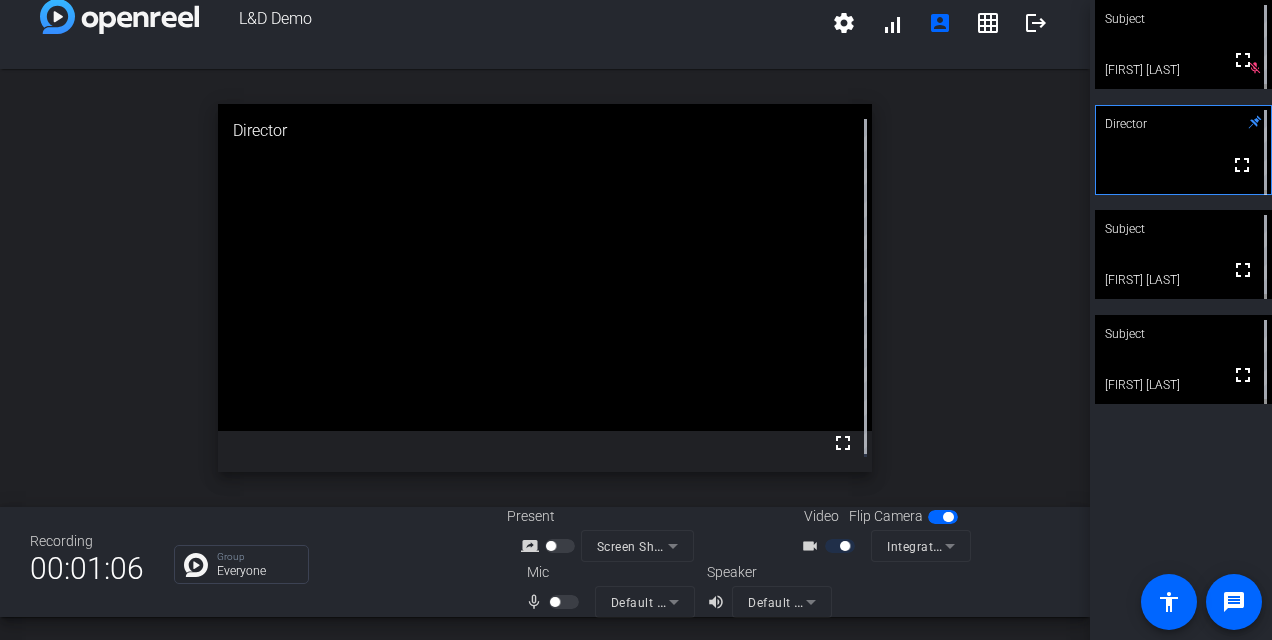 click on "Default - Microphone Array (2- Intel® Smart Sound Technology for Digital Microphones)" at bounding box center [645, 602] 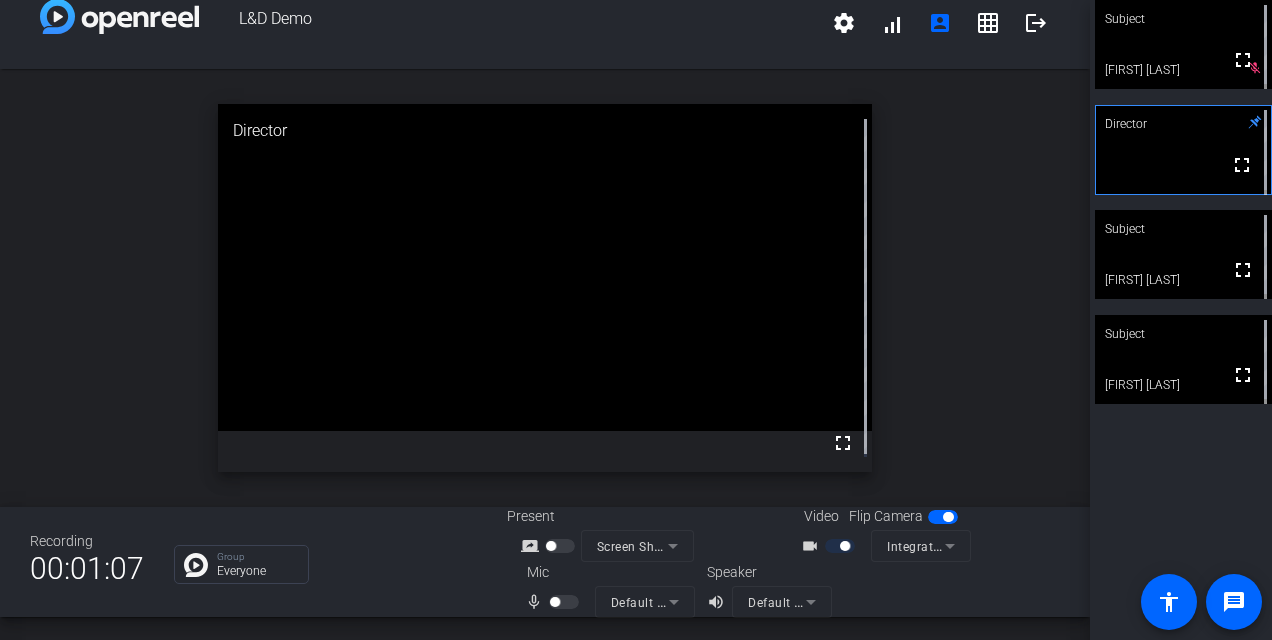 click on "Default - Microphone Array (2- Intel® Smart Sound Technology for Digital Microphones)" at bounding box center (645, 602) 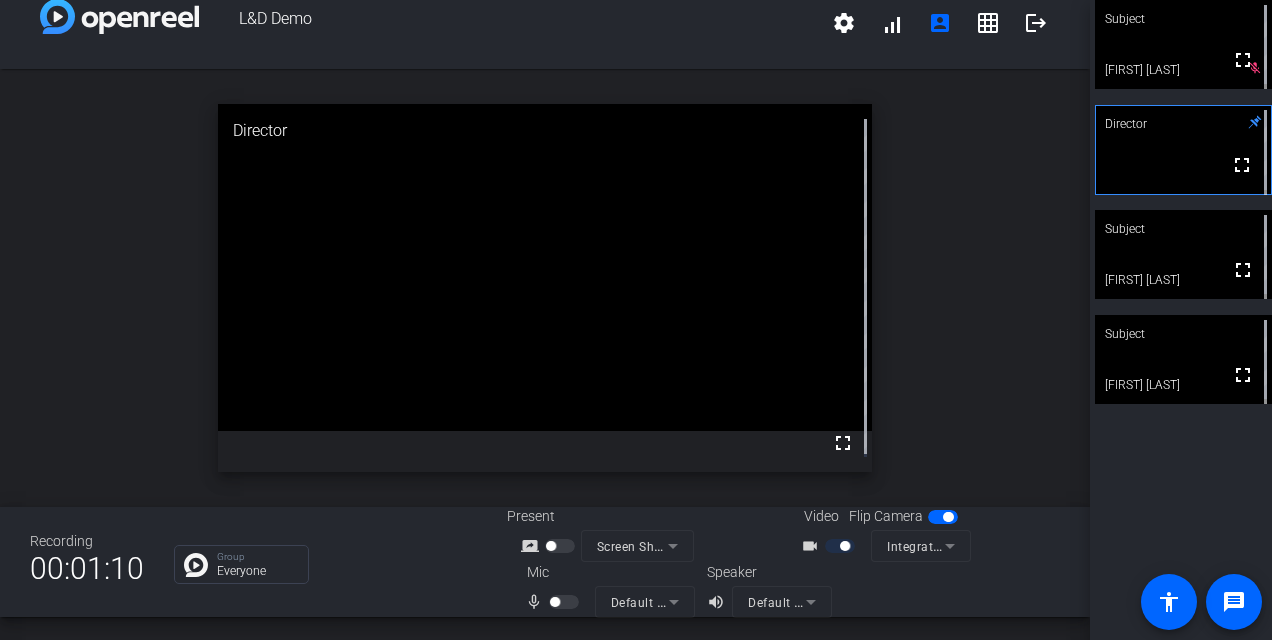 click at bounding box center [842, 546] 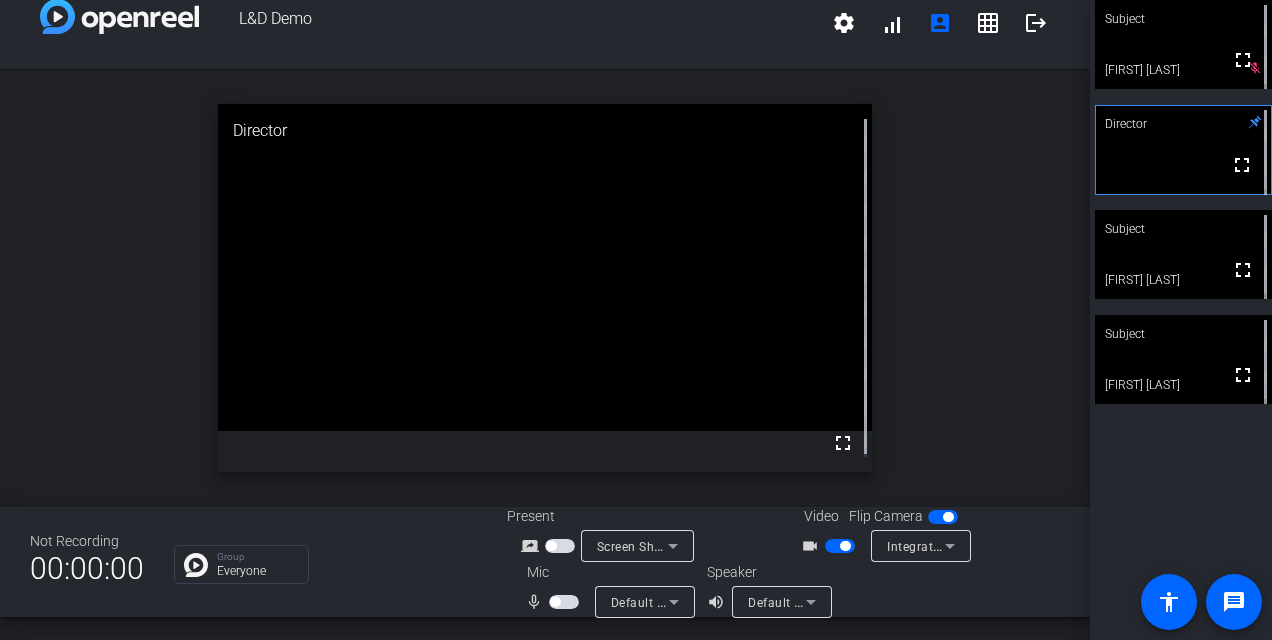 click at bounding box center (1183, 44) 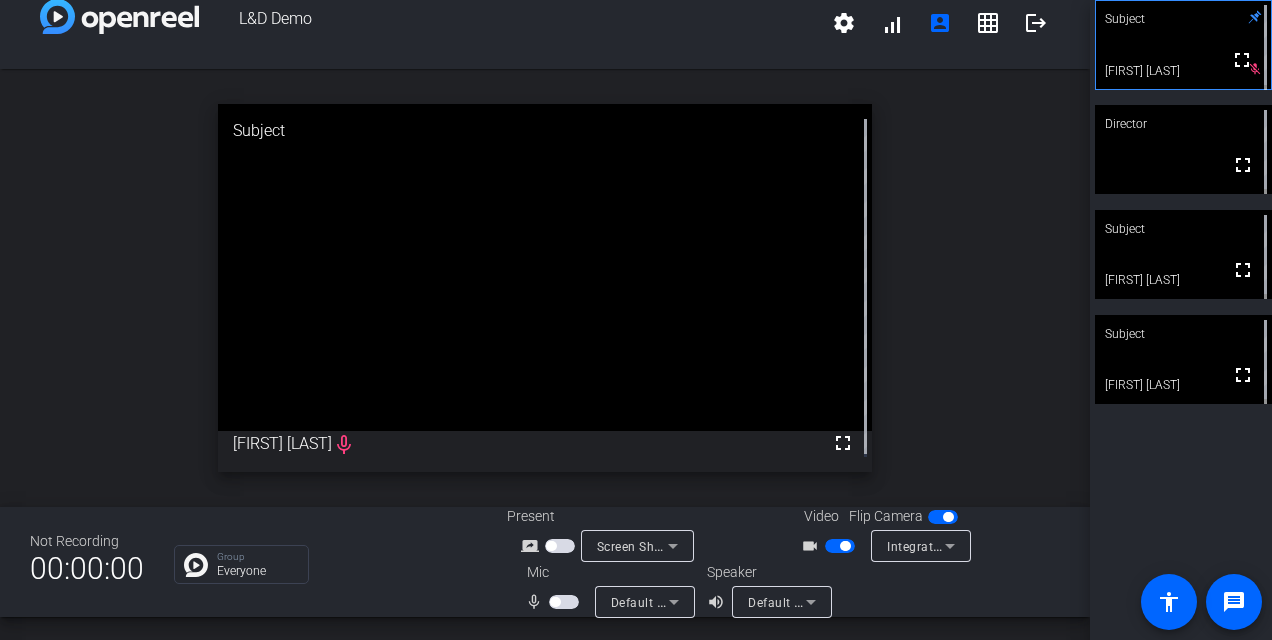 click 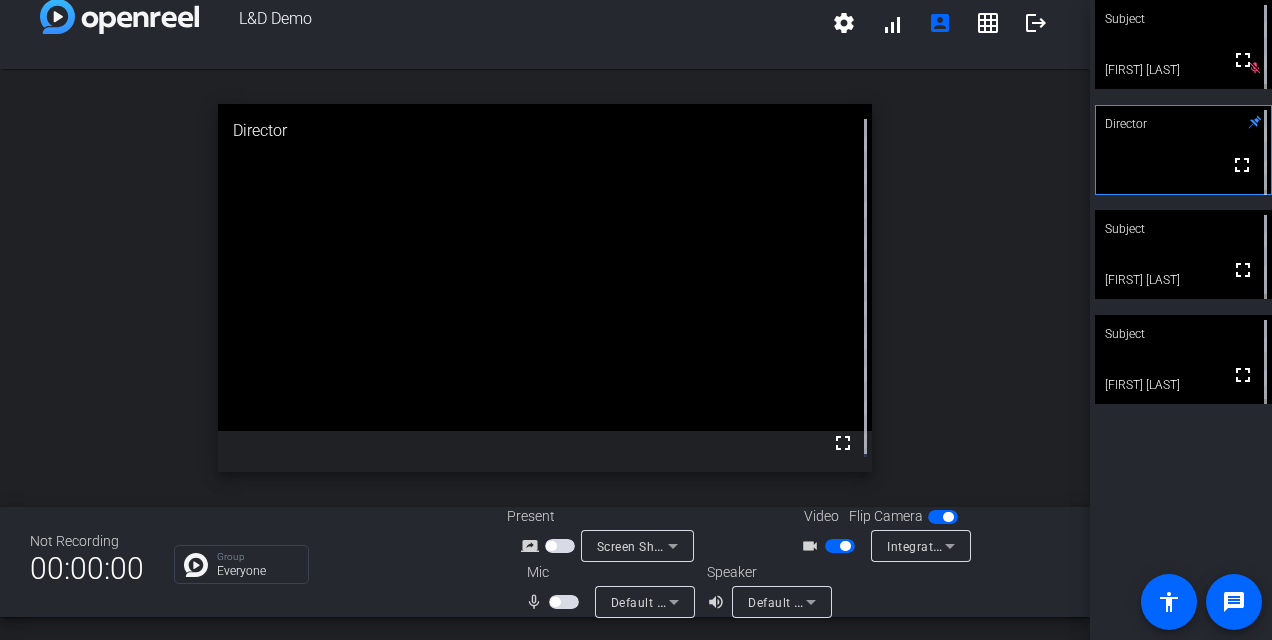 click 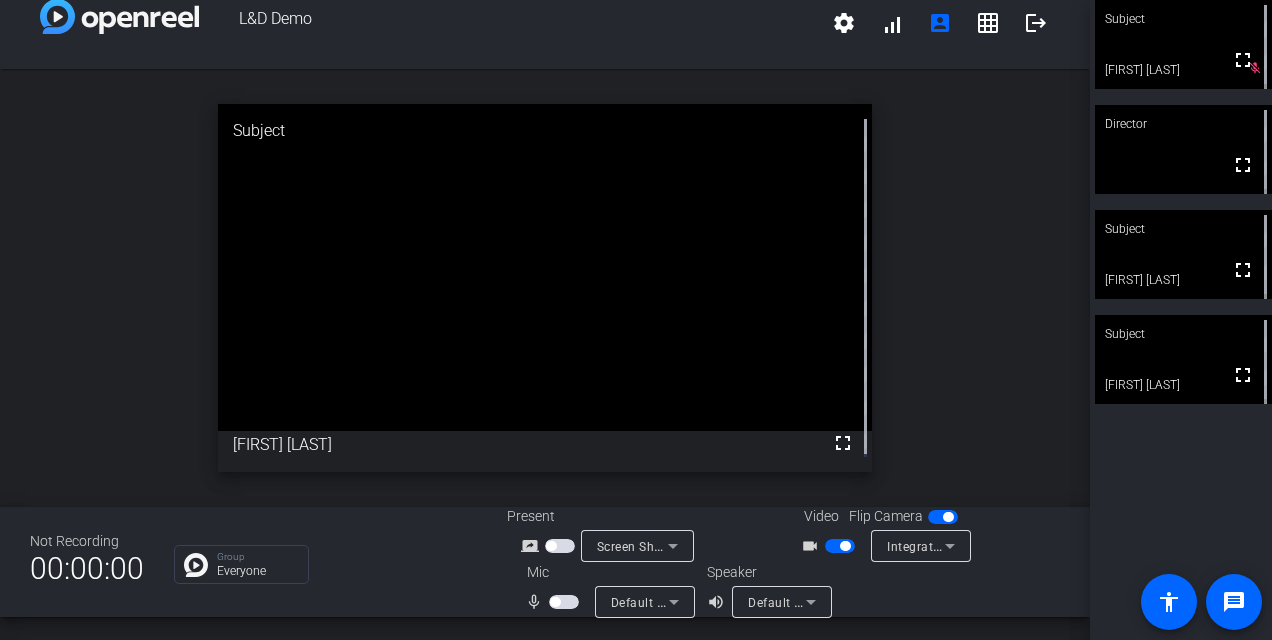 click at bounding box center [555, 602] 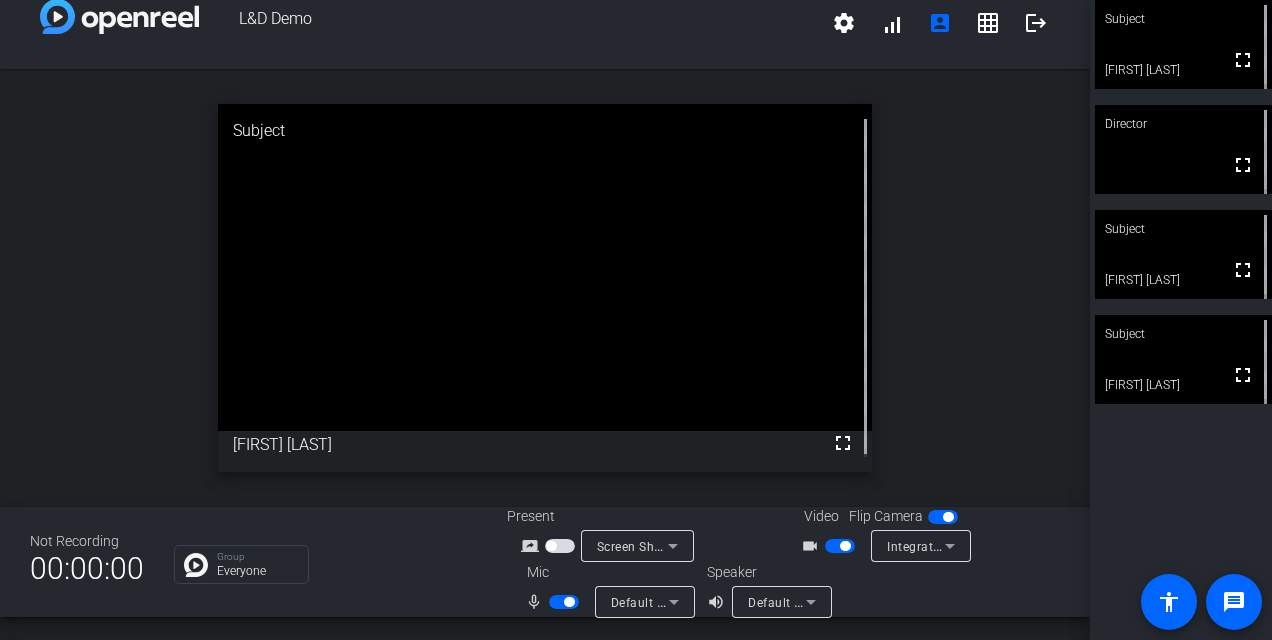 click at bounding box center (564, 602) 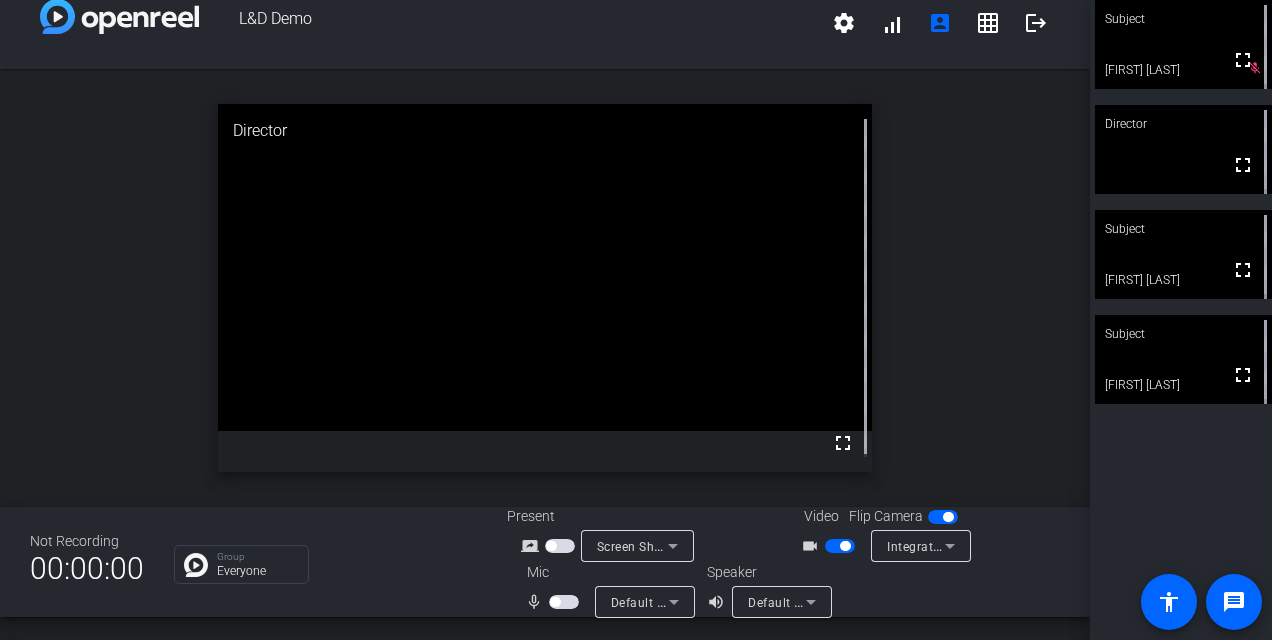 click on "Director" 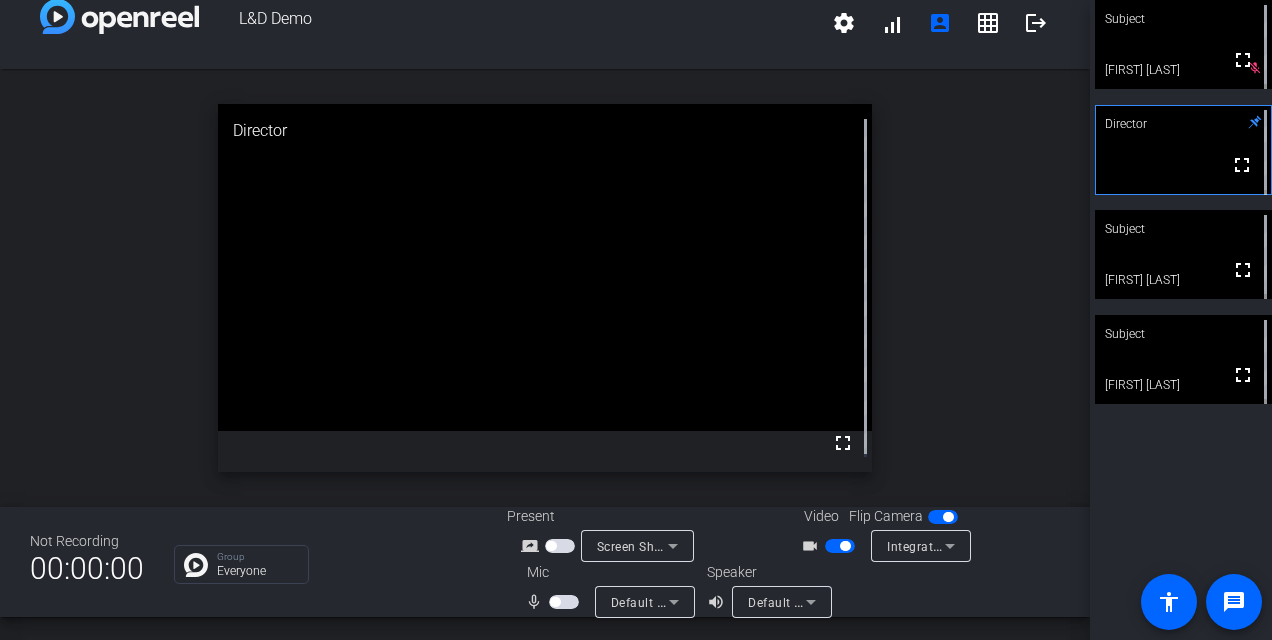 click at bounding box center (564, 602) 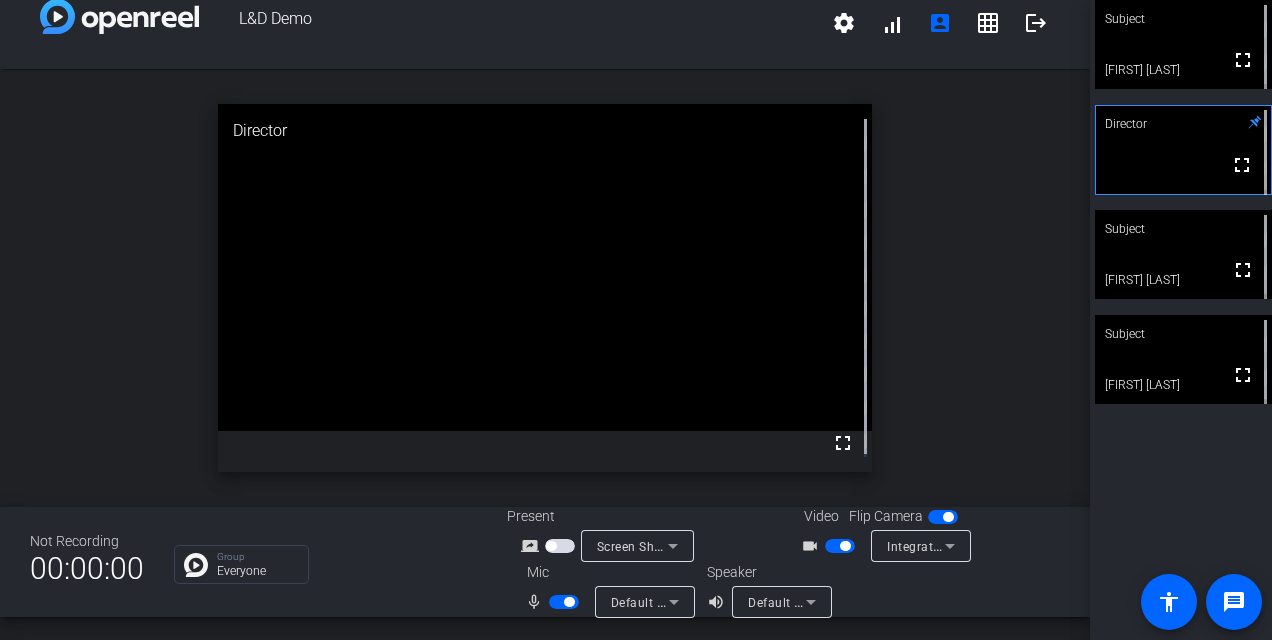 click at bounding box center [569, 602] 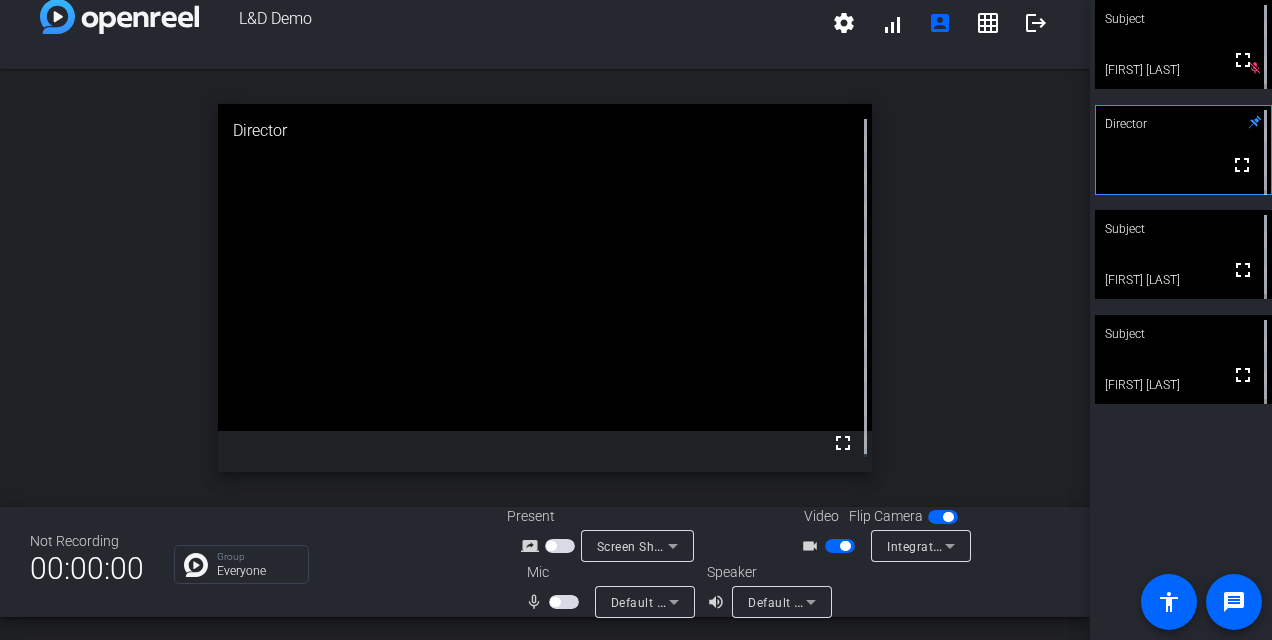 click 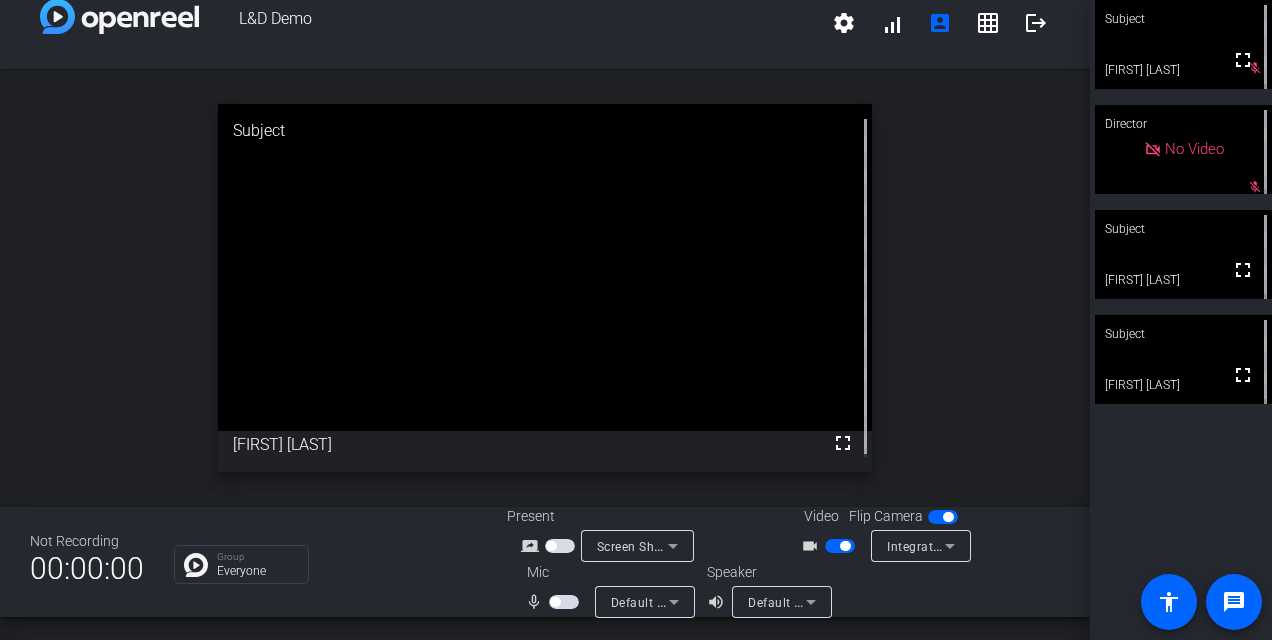 click at bounding box center (566, 601) 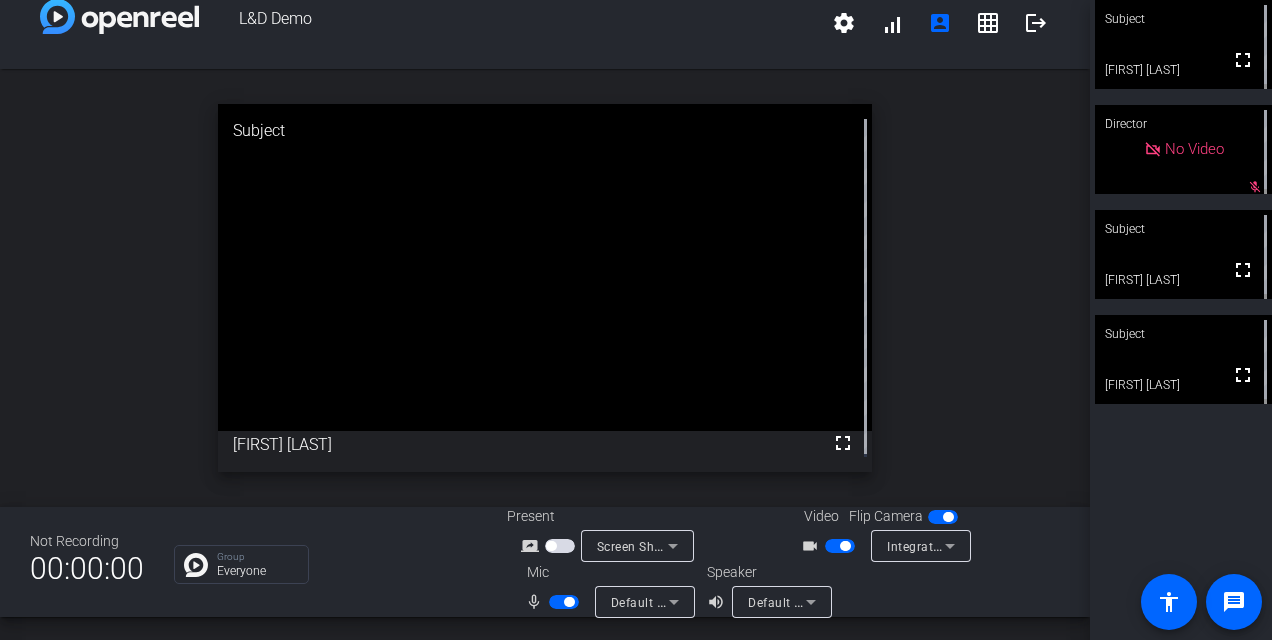 click at bounding box center (564, 602) 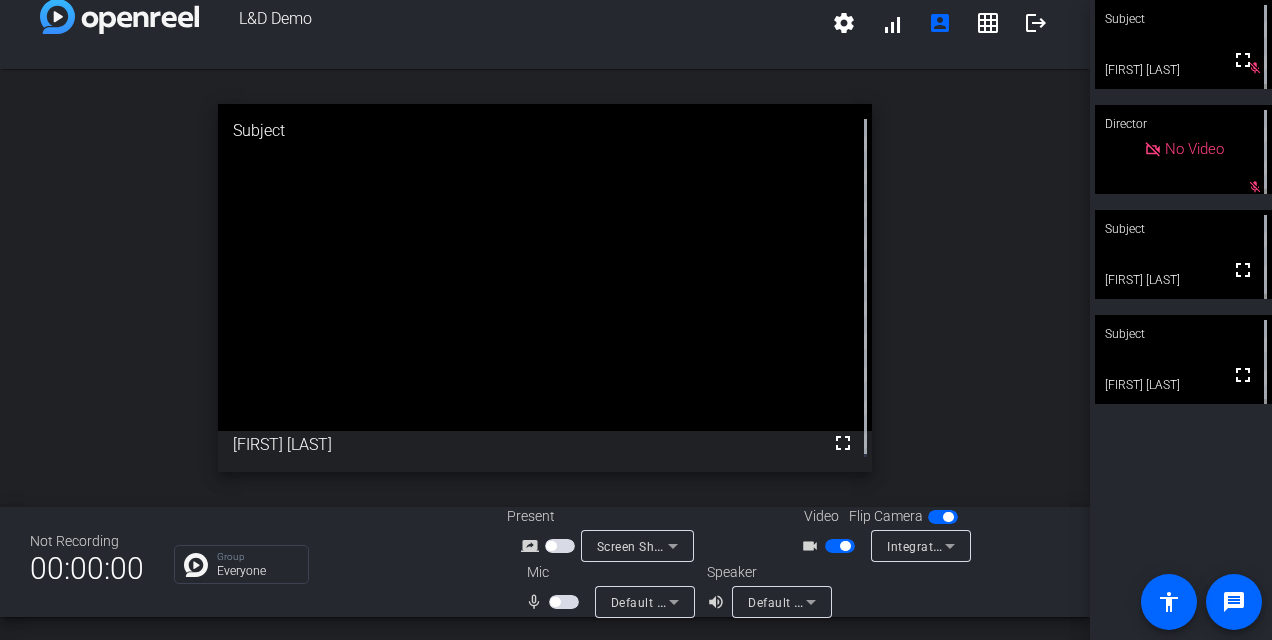click at bounding box center [1183, 44] 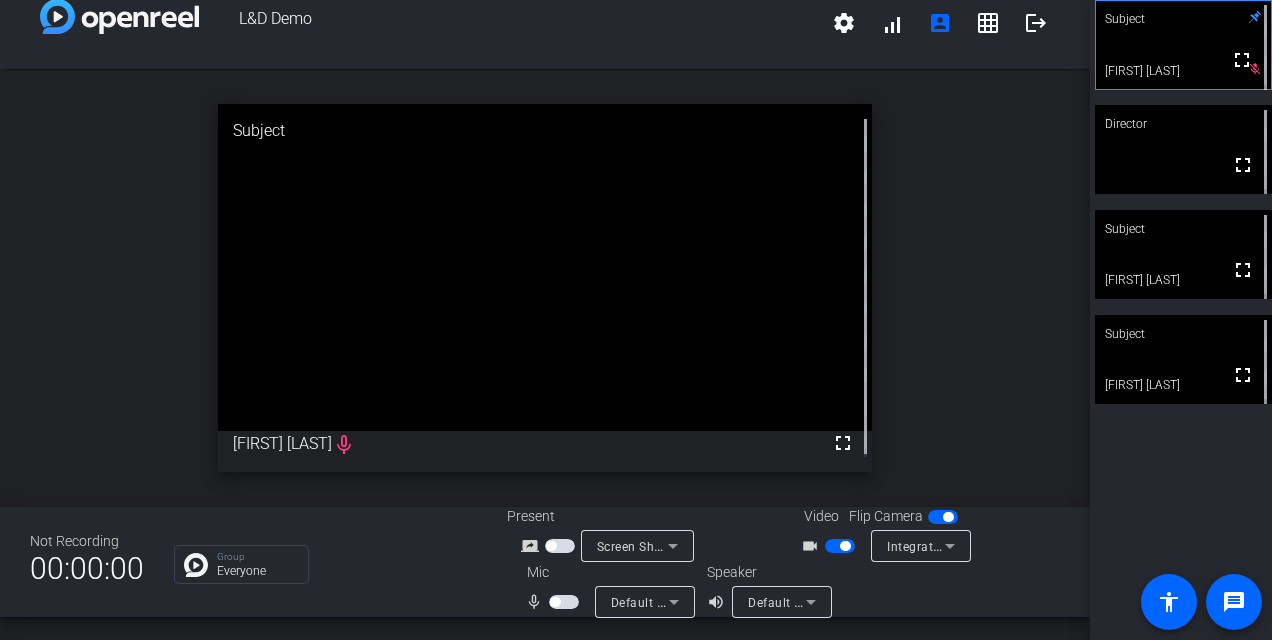 click at bounding box center (1183, 45) 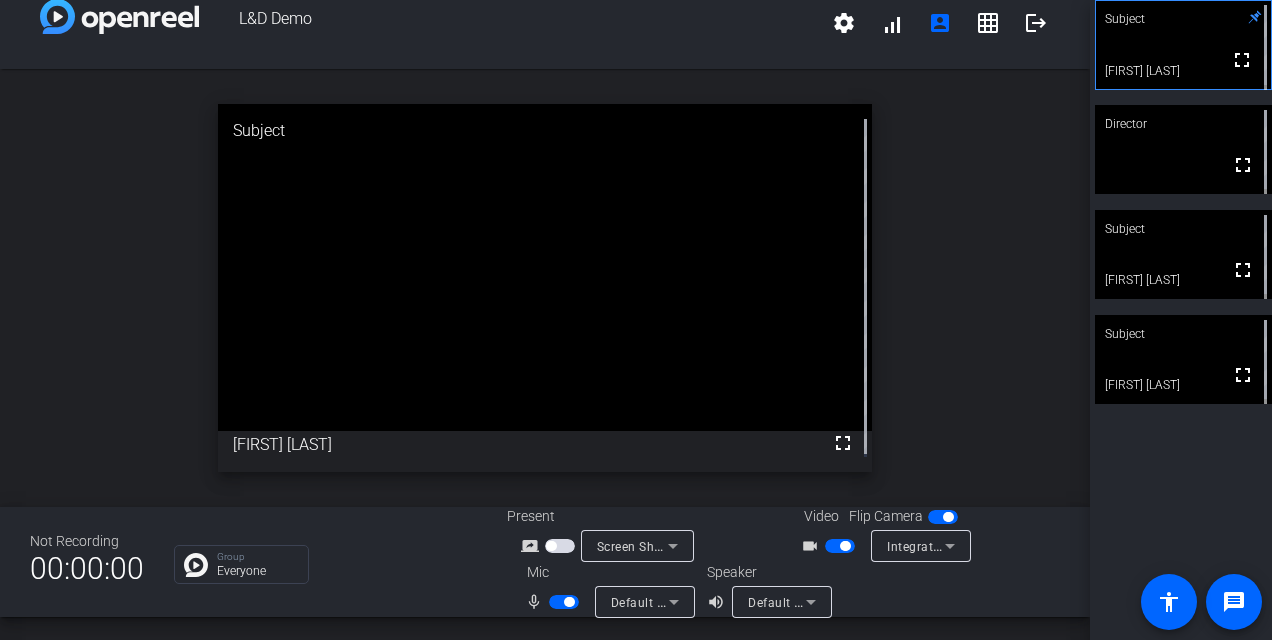 click at bounding box center [569, 602] 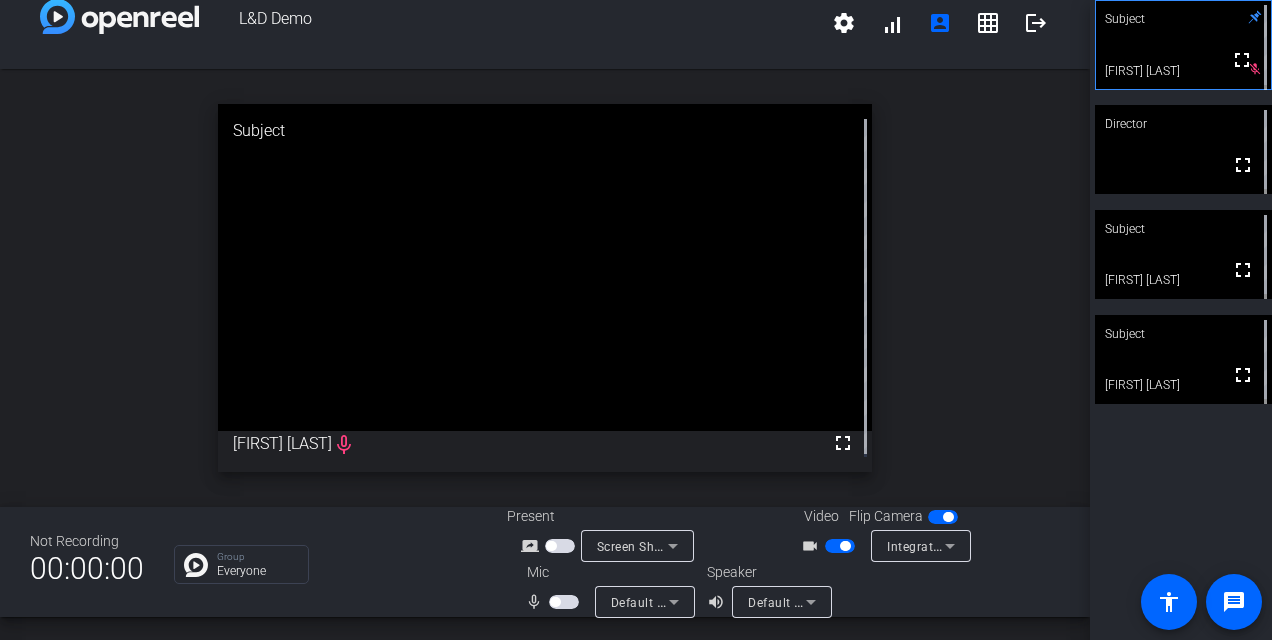 click 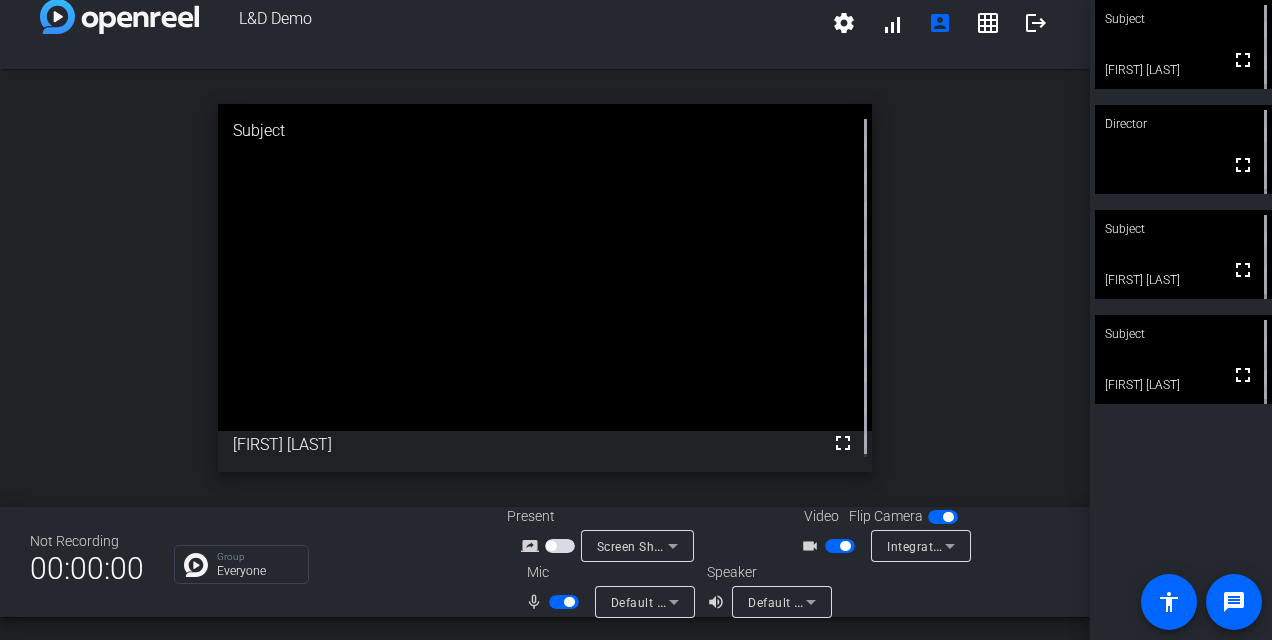 click at bounding box center (564, 602) 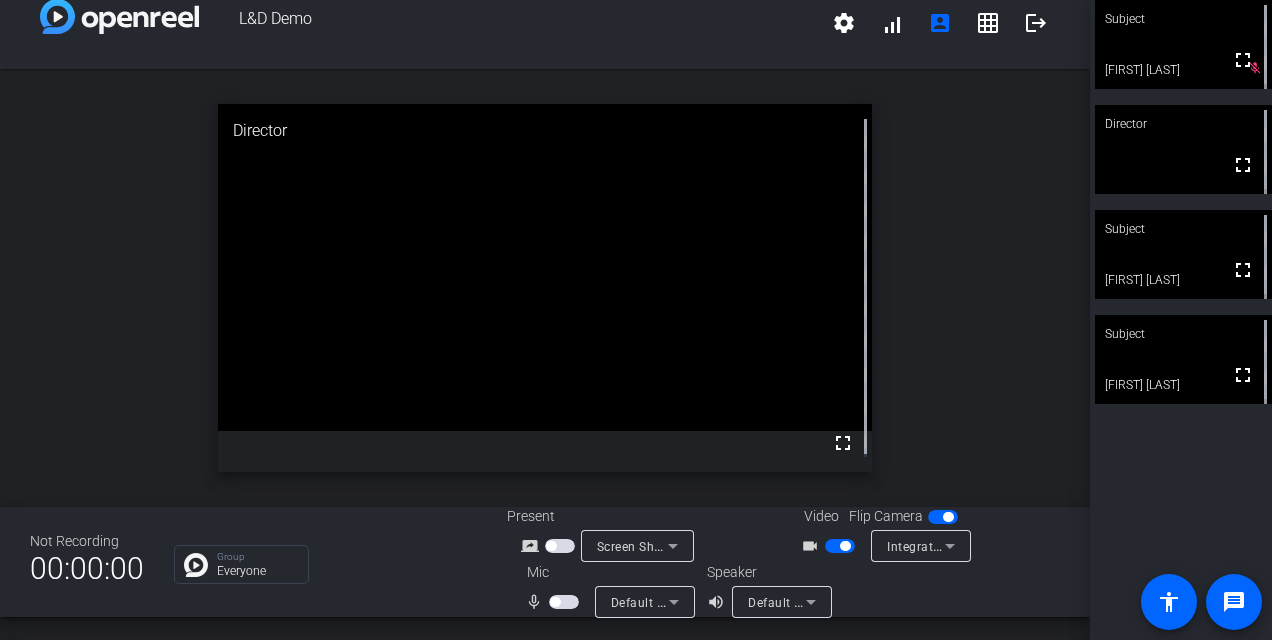 click at bounding box center [555, 602] 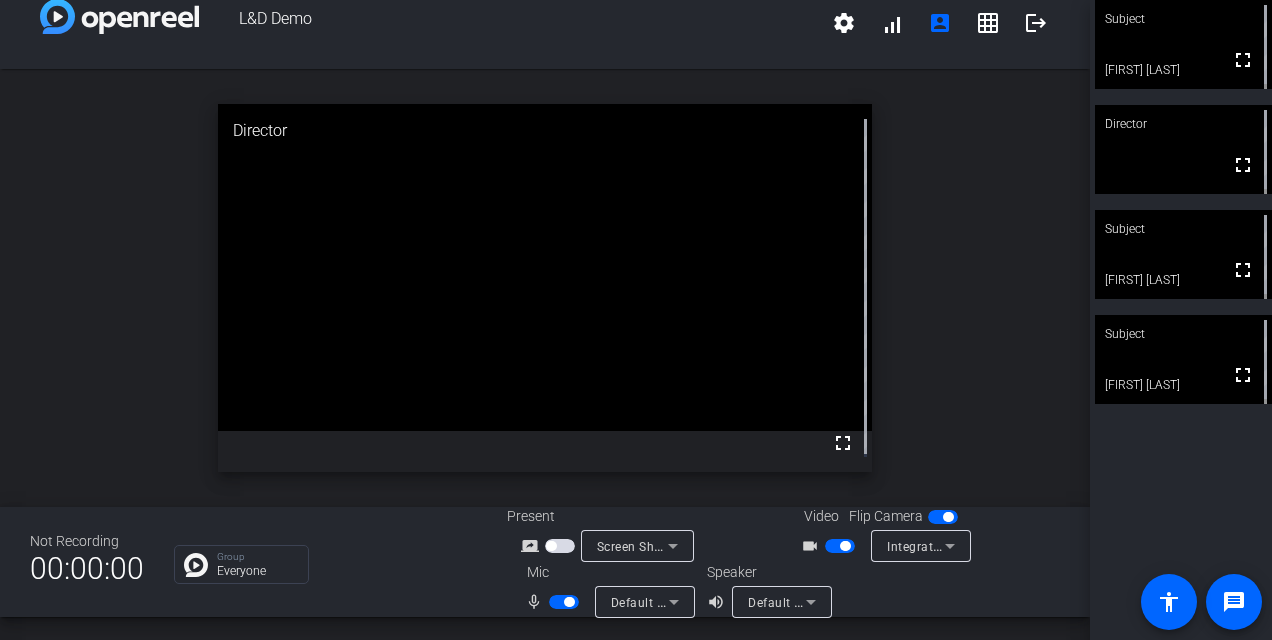 click 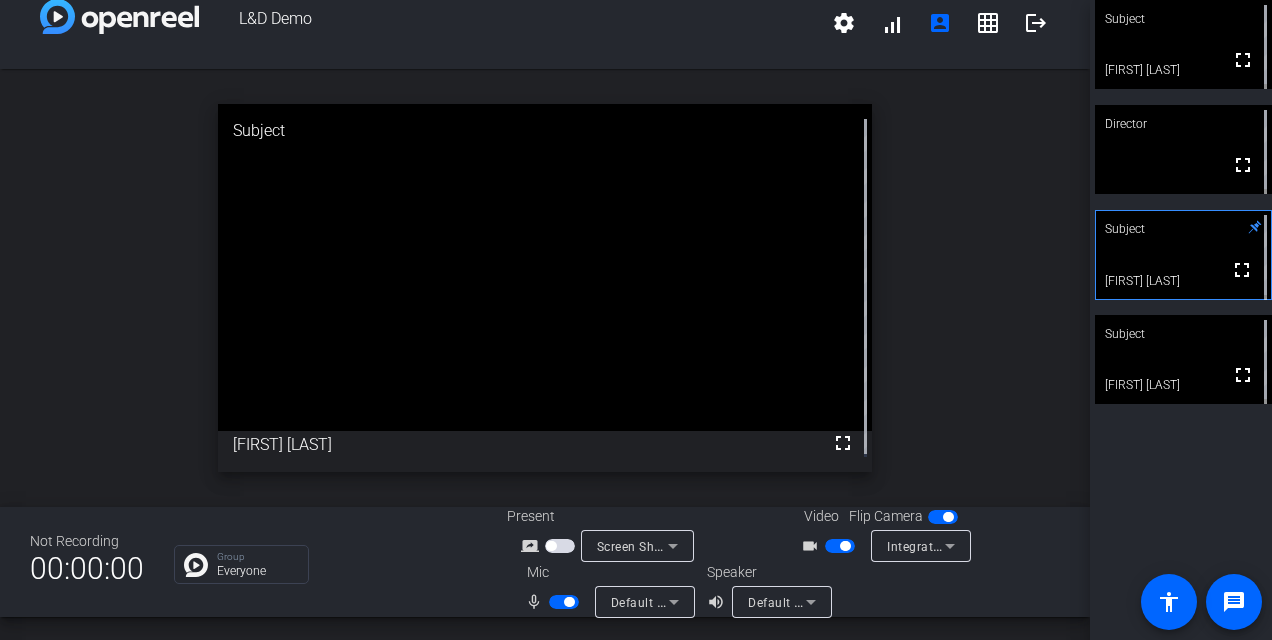 click 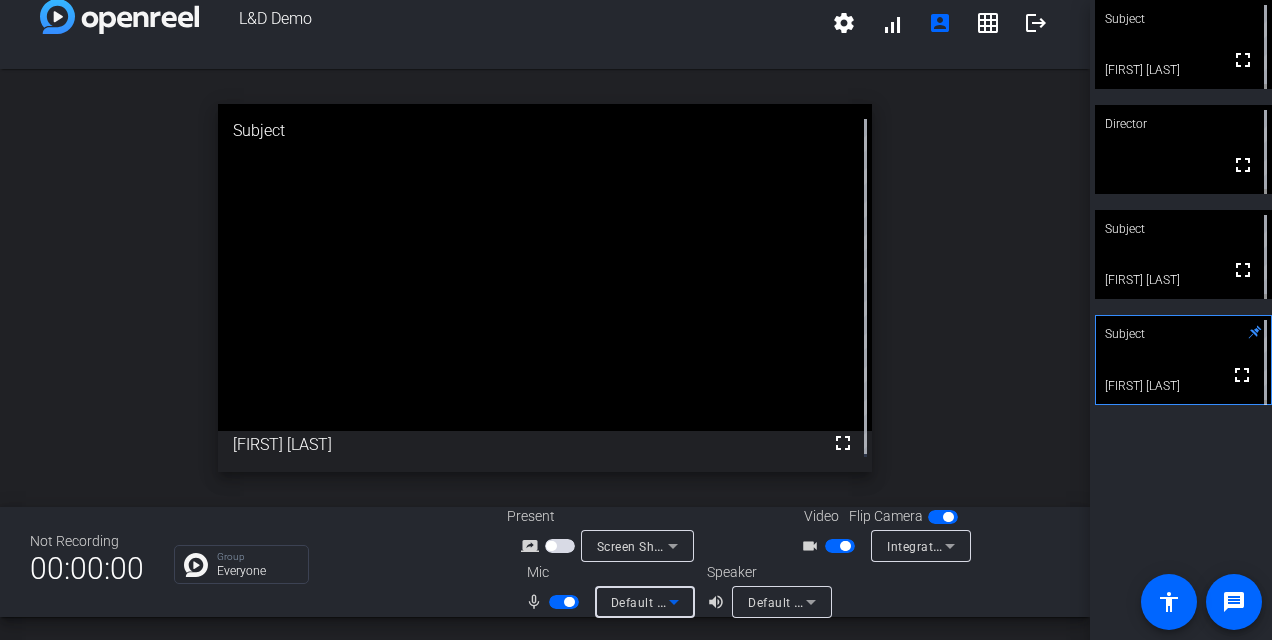 click 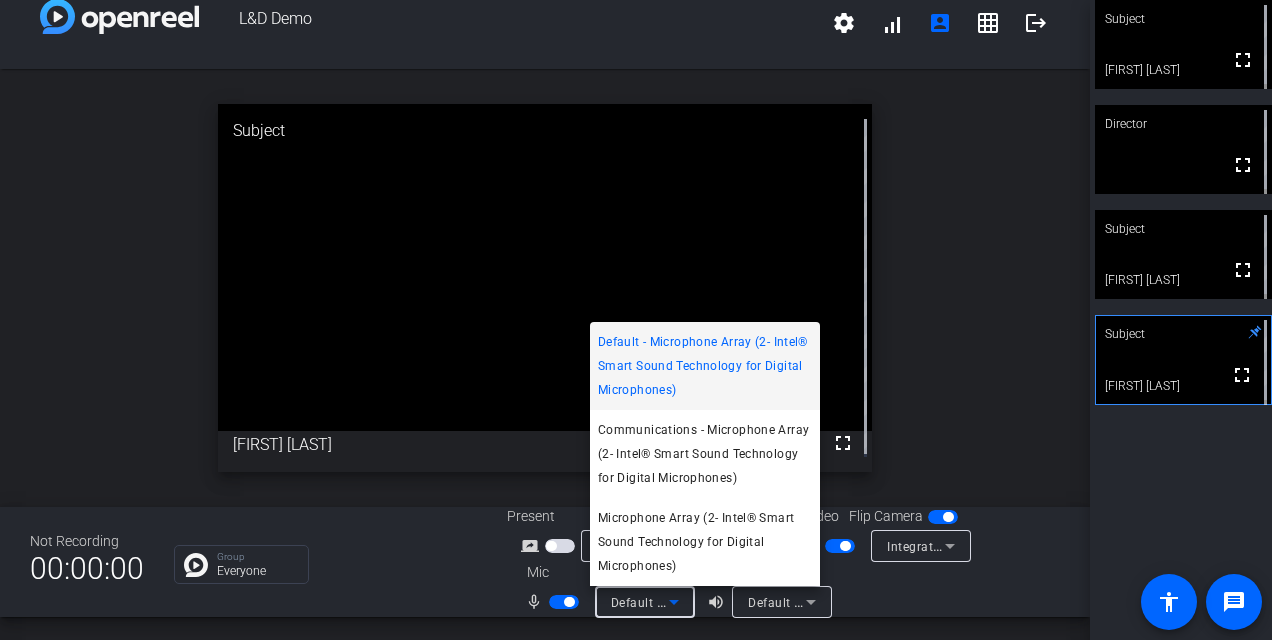 click at bounding box center [636, 320] 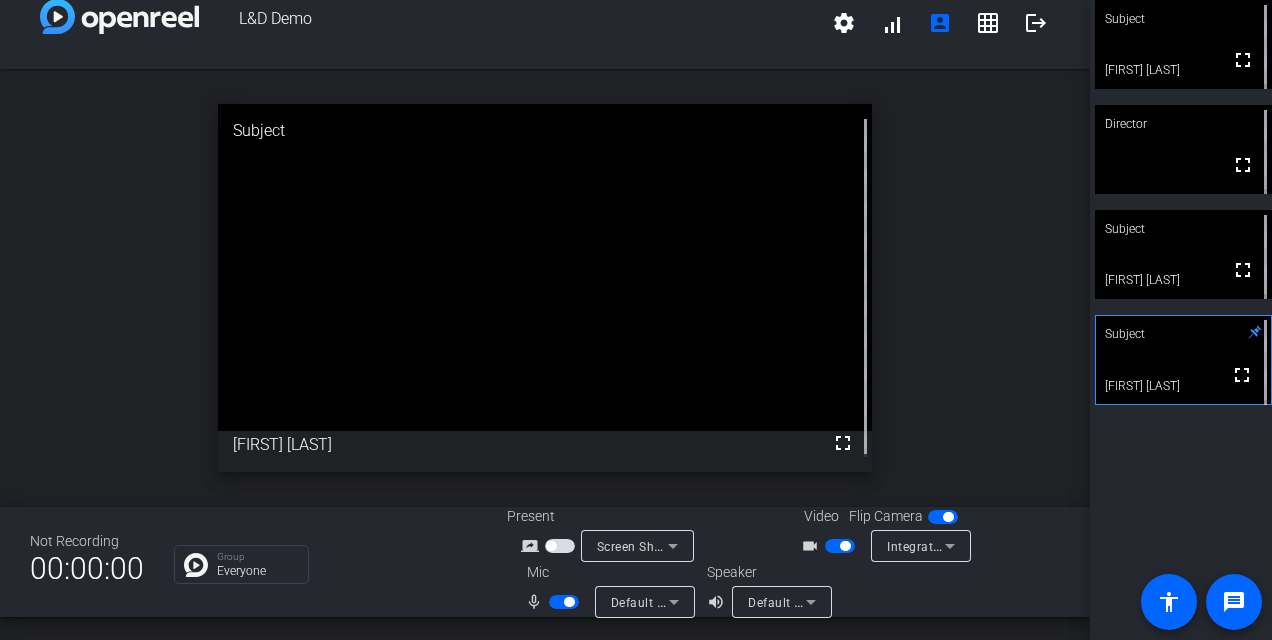 click at bounding box center (1183, 44) 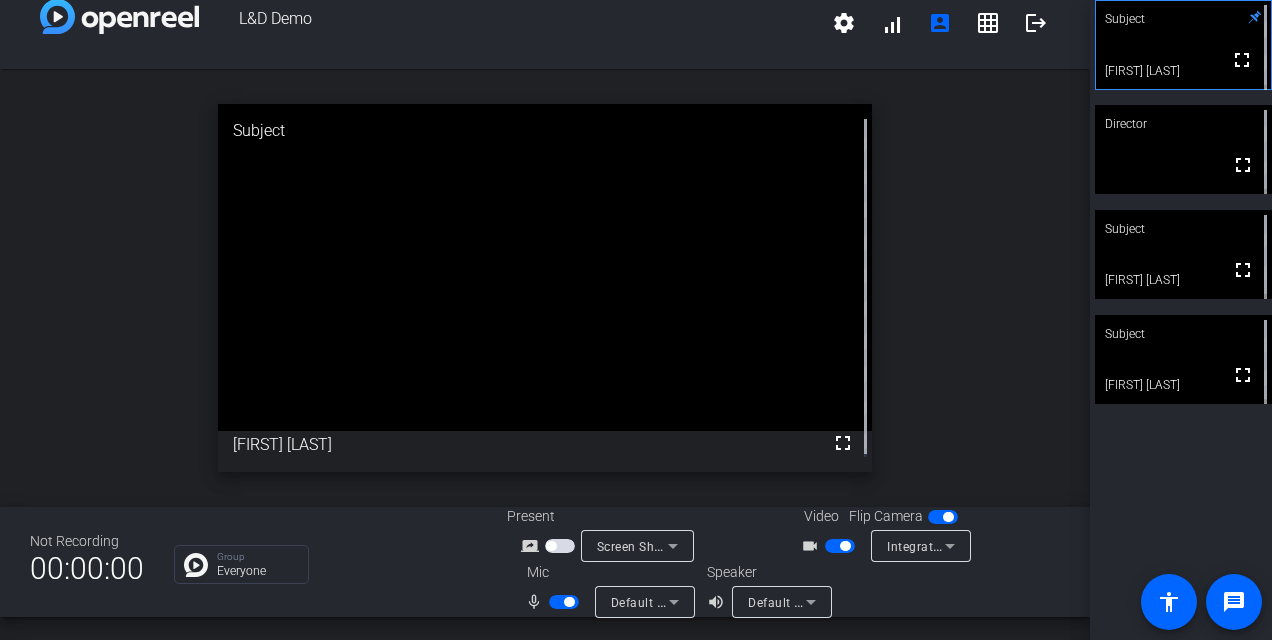 click 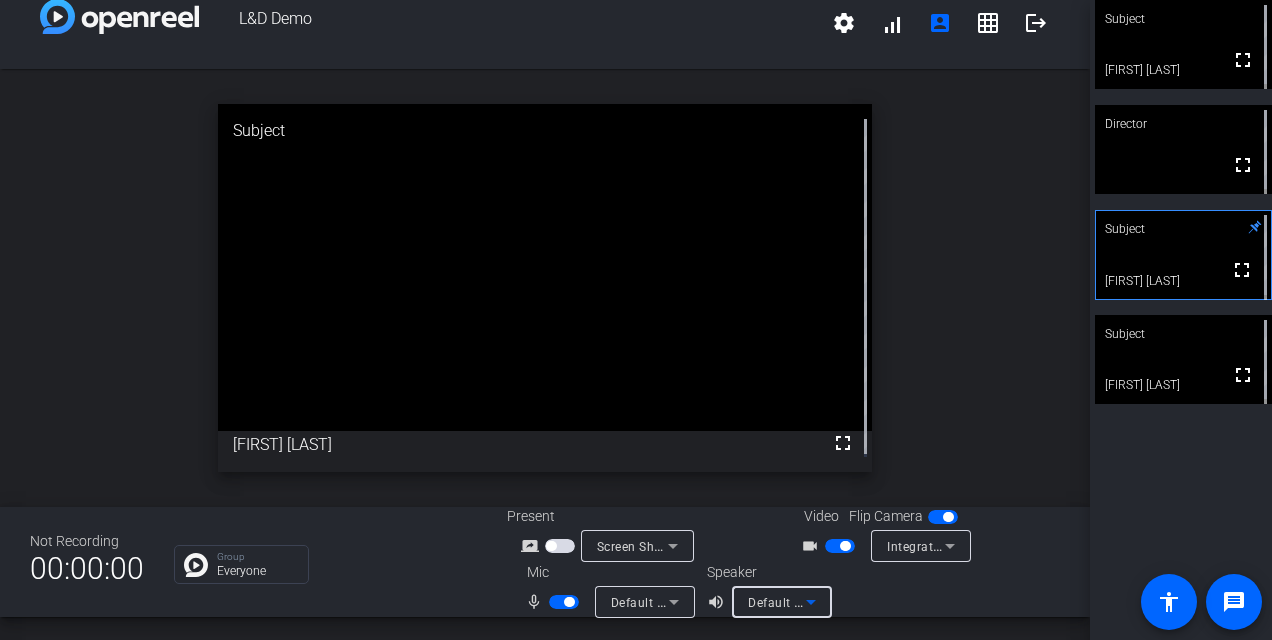click 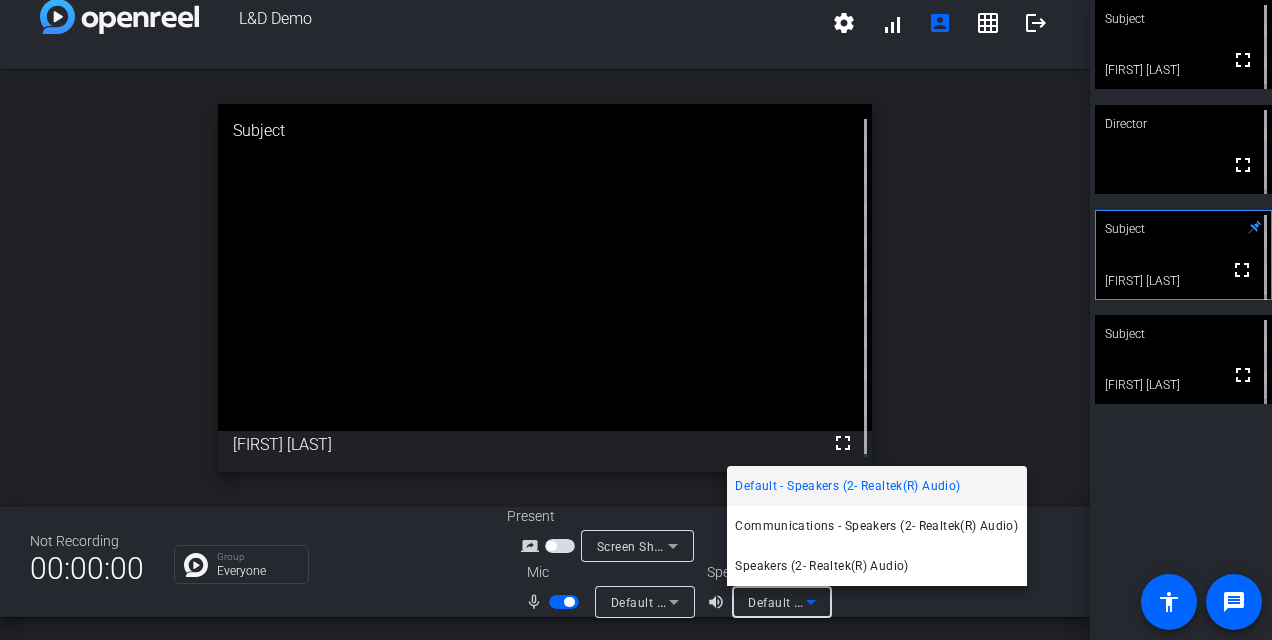 click at bounding box center [636, 320] 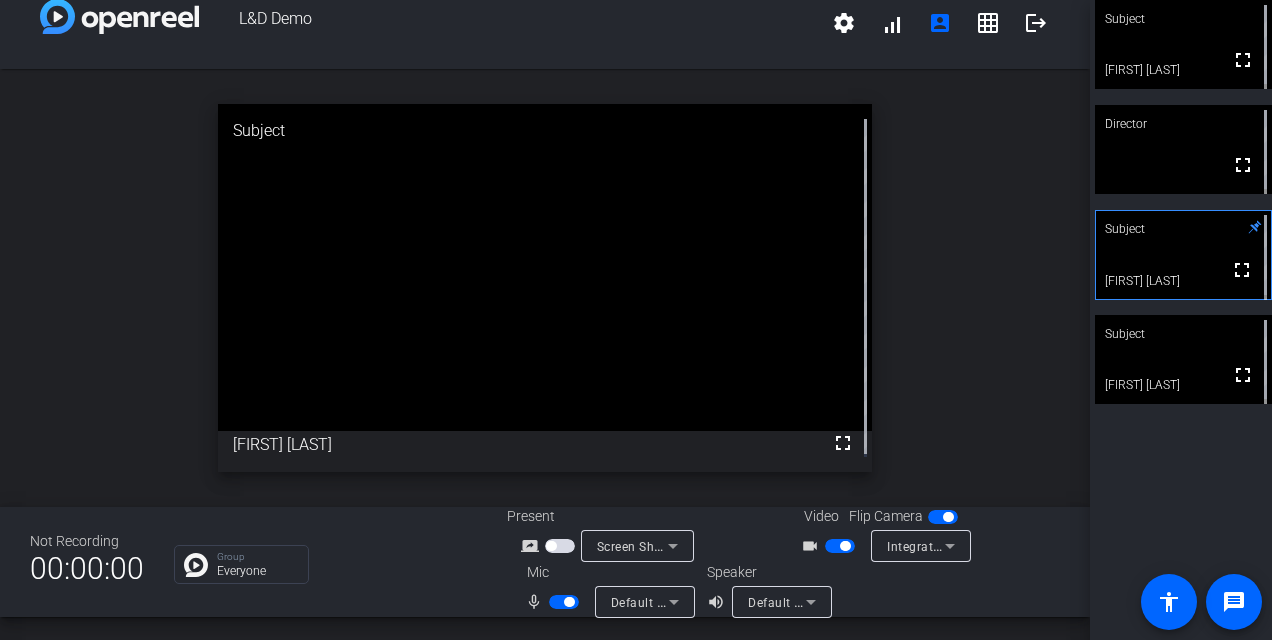 click on "Subject" 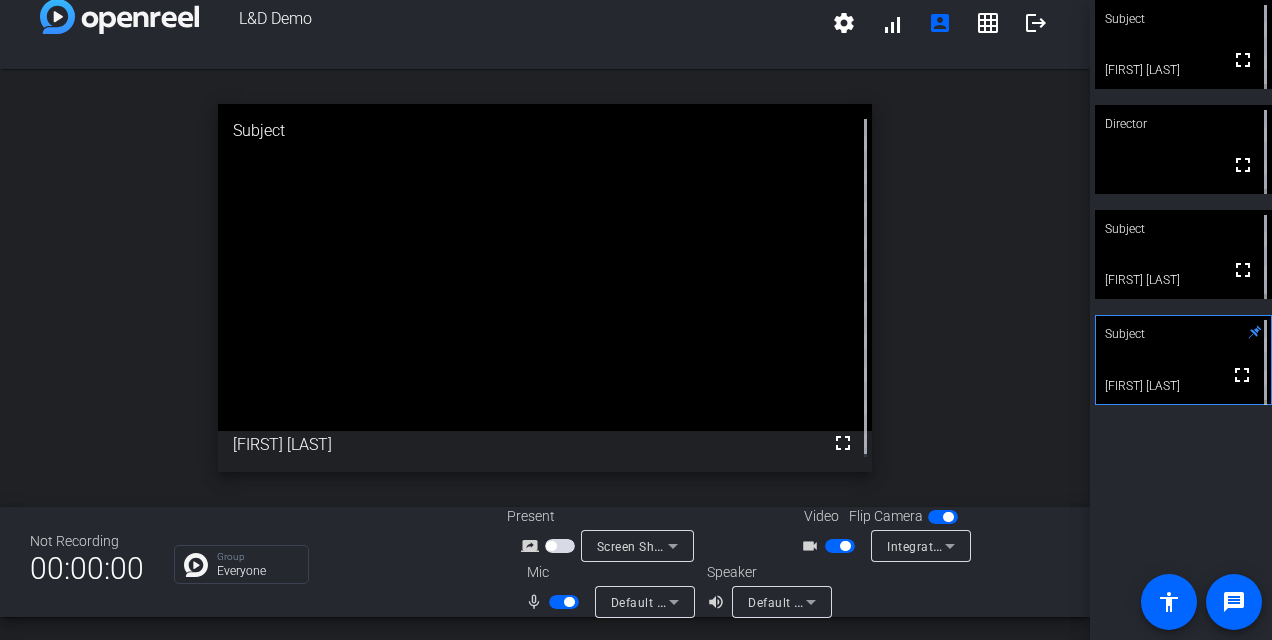click on "Director" 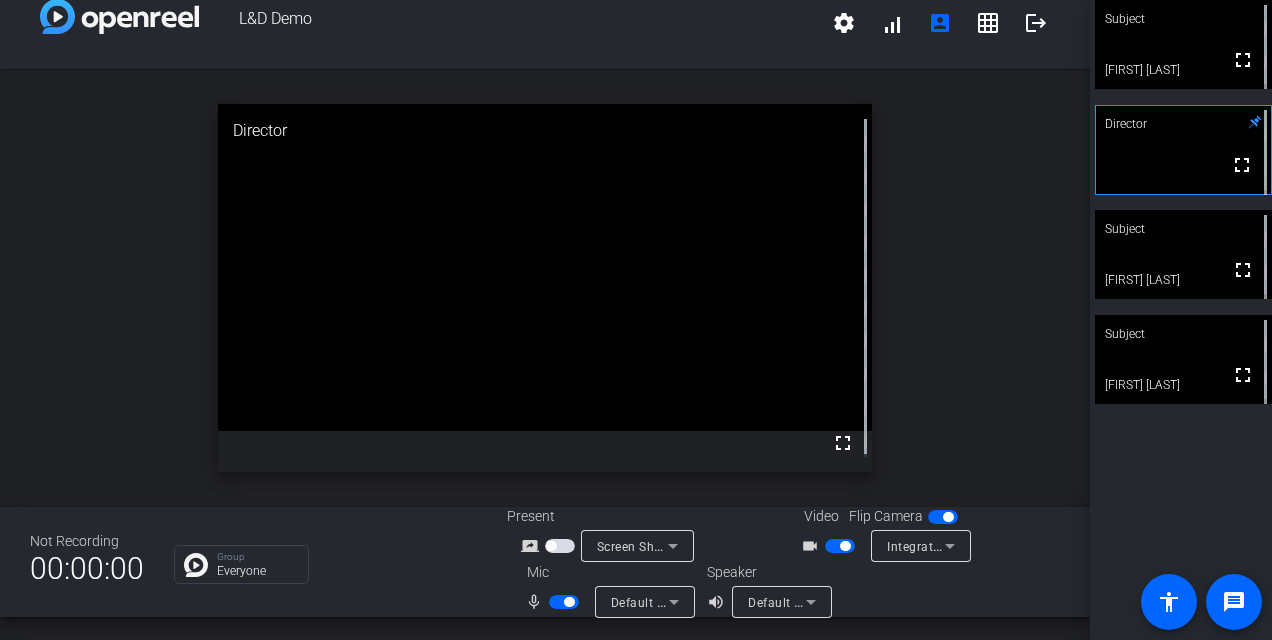 click on "Subject" at bounding box center (1183, 19) 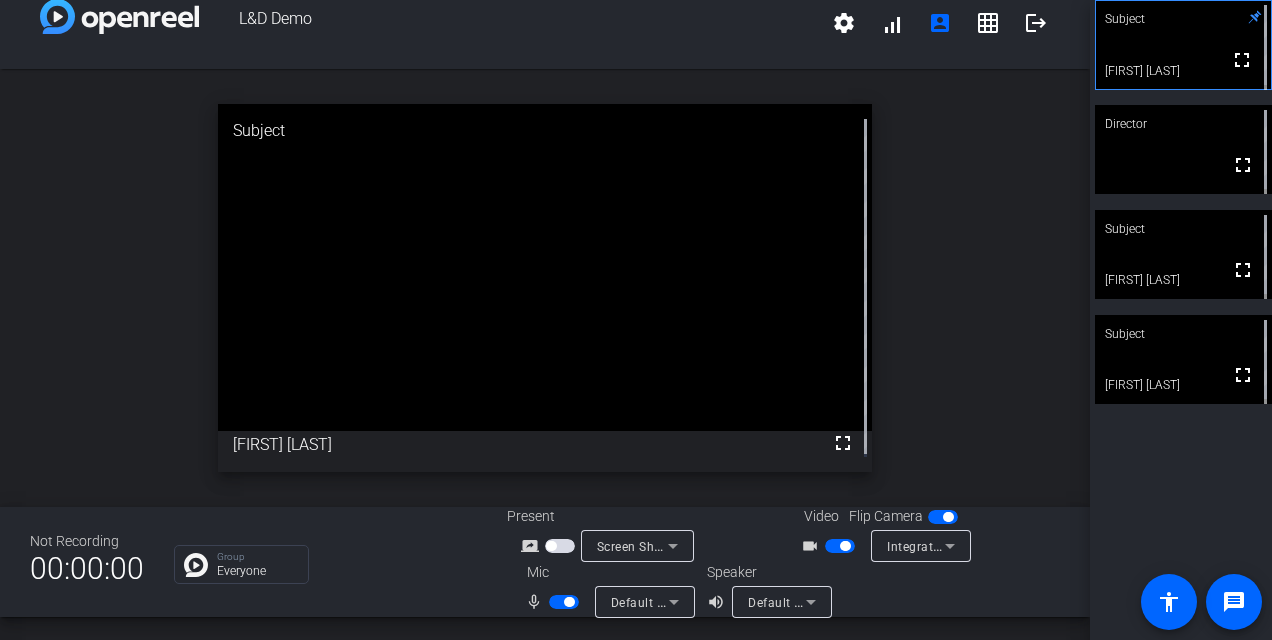 click on "Director" 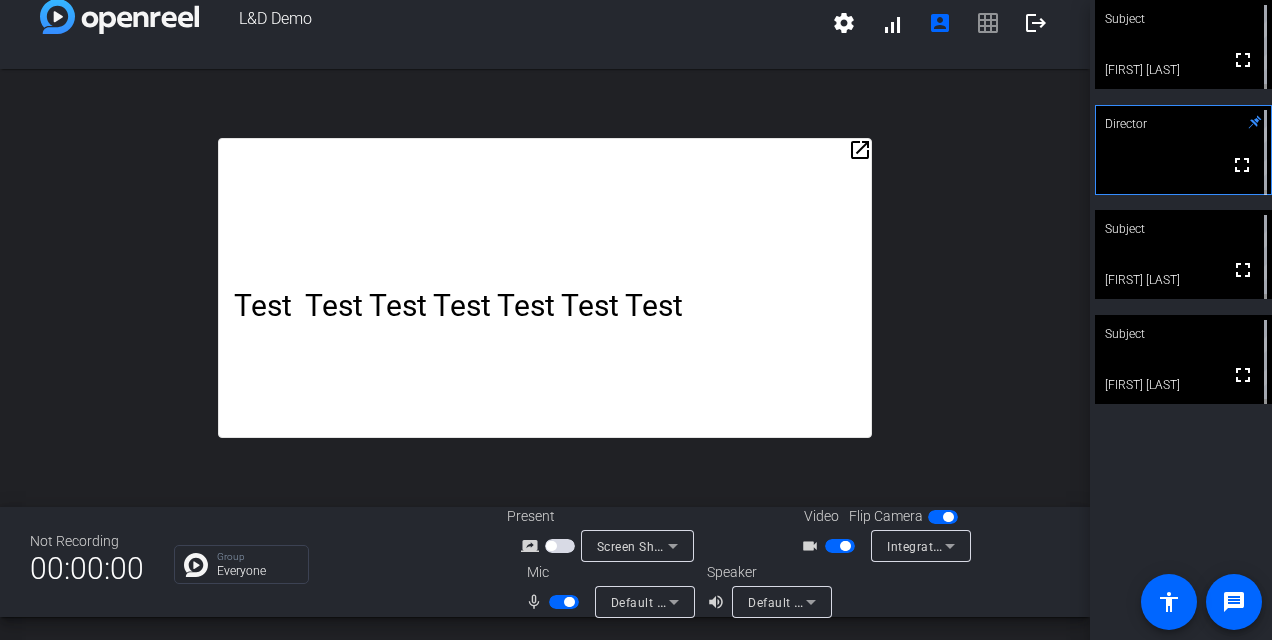 click at bounding box center [1183, 44] 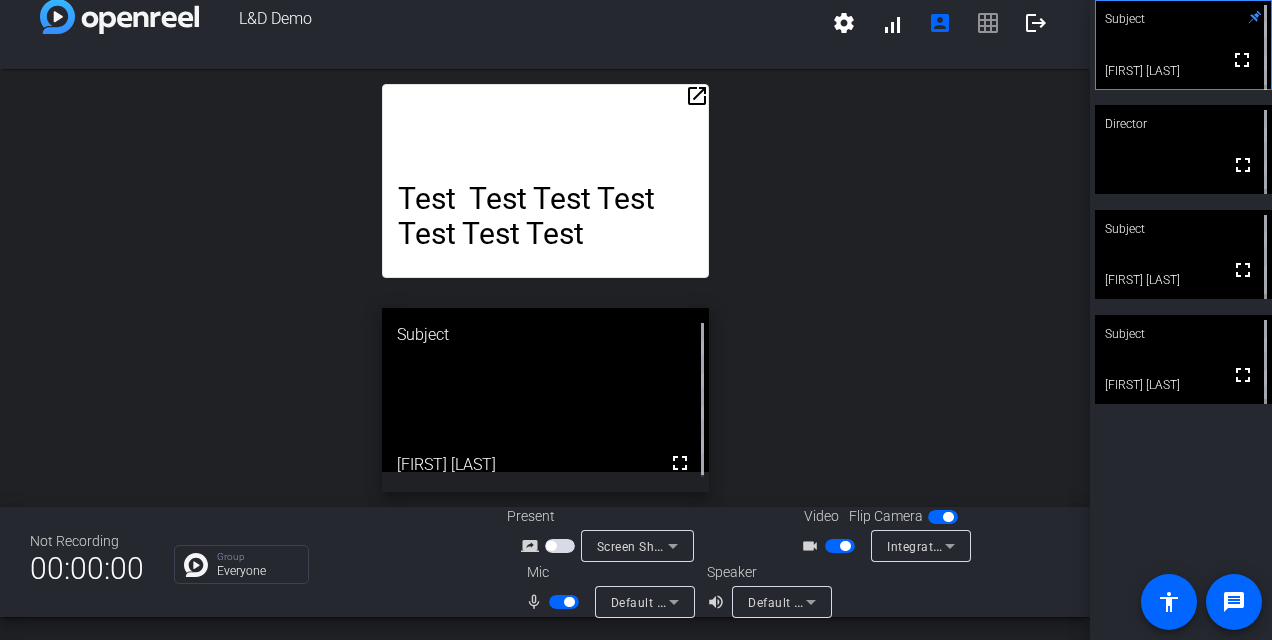 click at bounding box center (1183, 45) 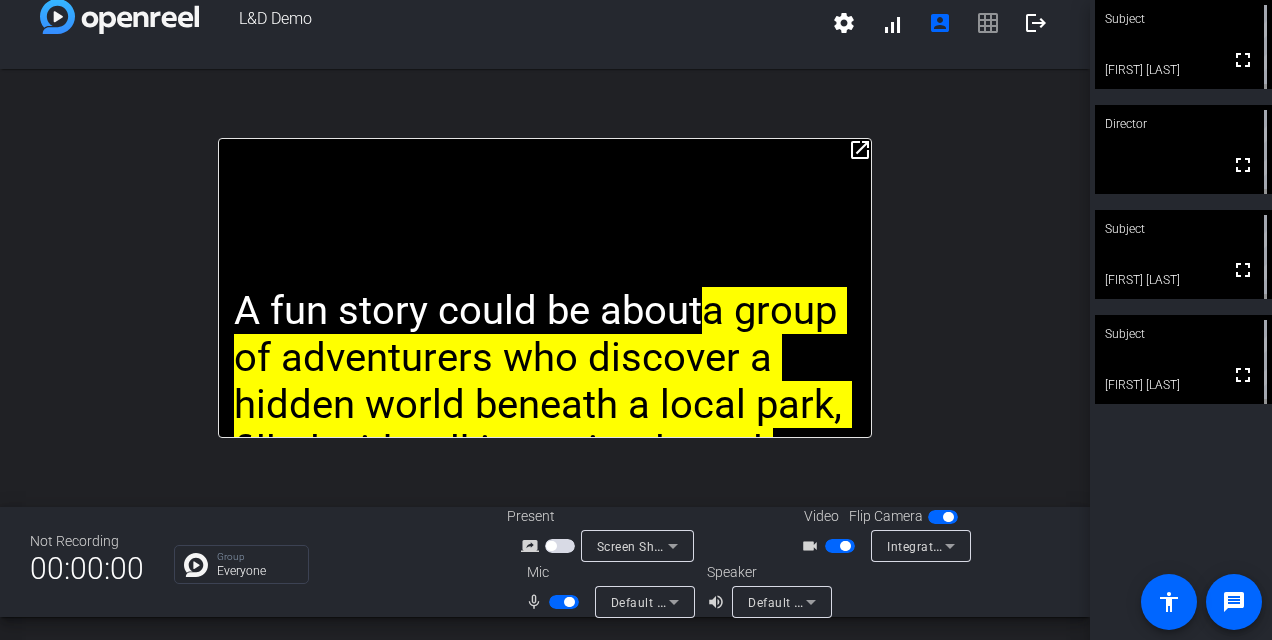 click on "Subject" at bounding box center [1183, 19] 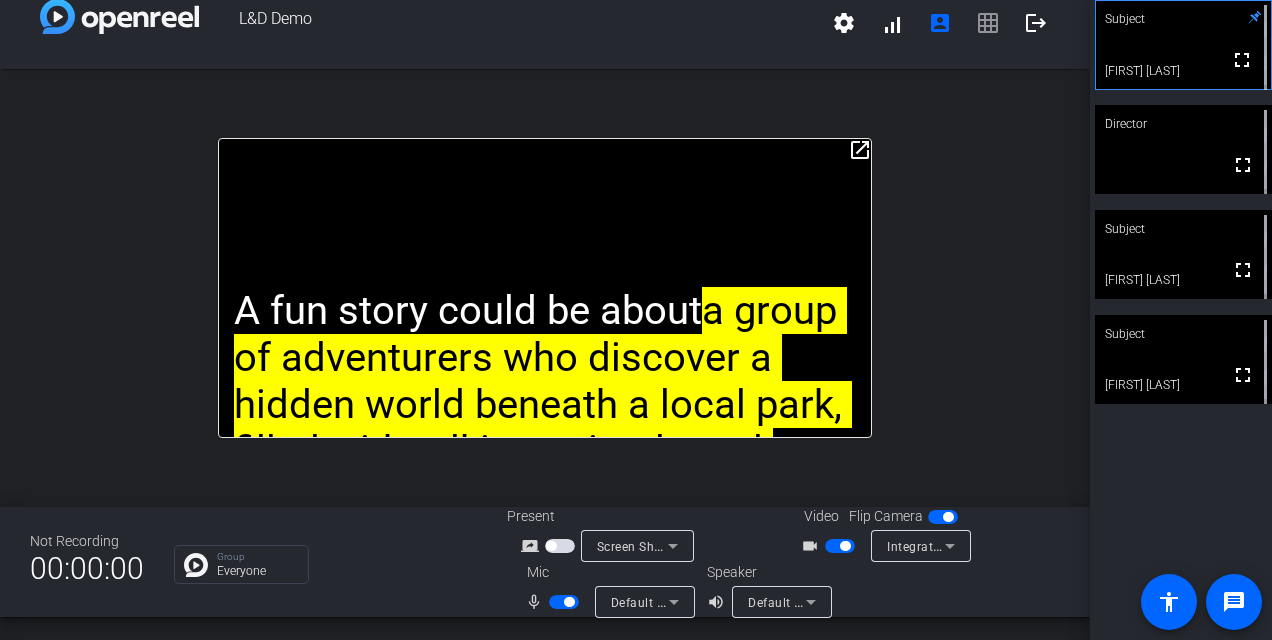 click on "Subject" at bounding box center (1183, 19) 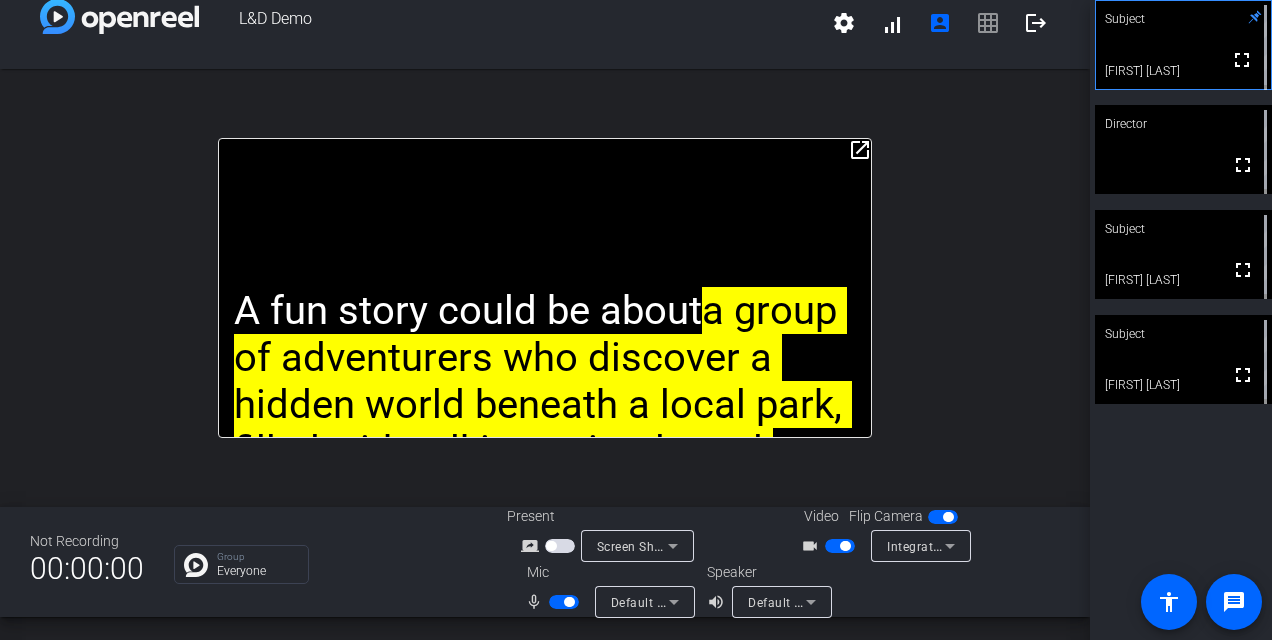 click 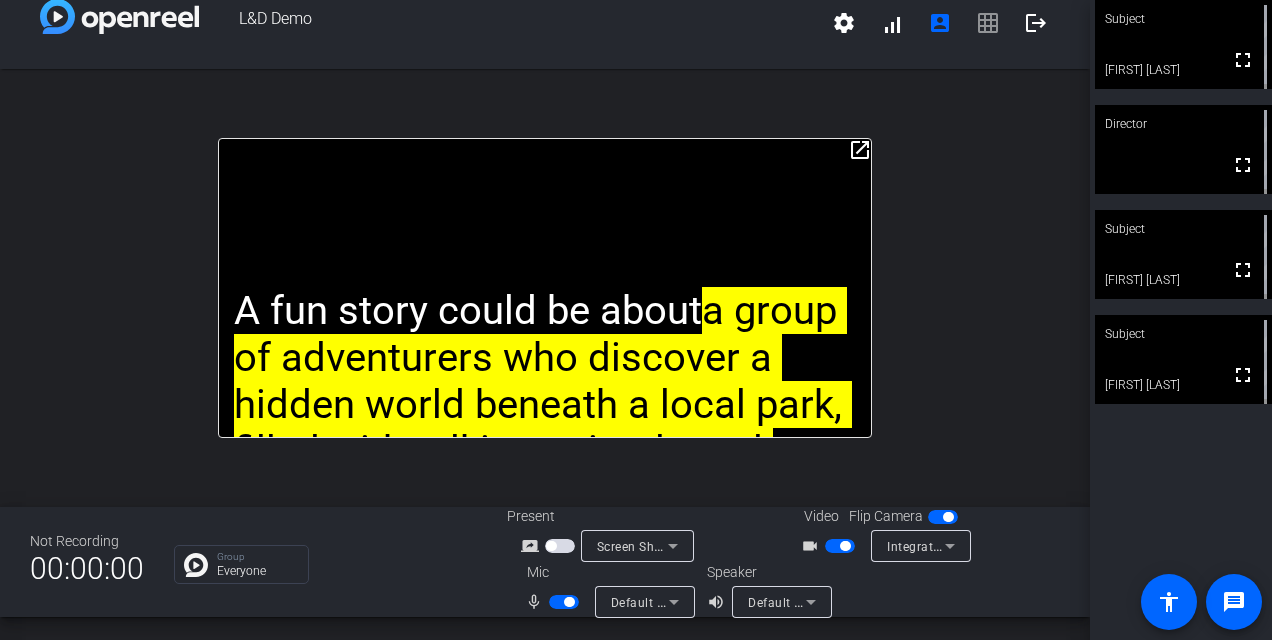click on "open_in_new A fun story could be about a group of adventurers who discover a hidden world beneath a local park, filled with talking animals and magical flora . They encounter a mischievous squirrel who leads them on a treasure hunt, leading to unexpected friendships and humorous mishaps. The story could culminate in a celebration with all the park's inhabitants, highlighting the importance of friendship and appreciating the unexpected. Subject fullscreen [FIRST] [LAST]" 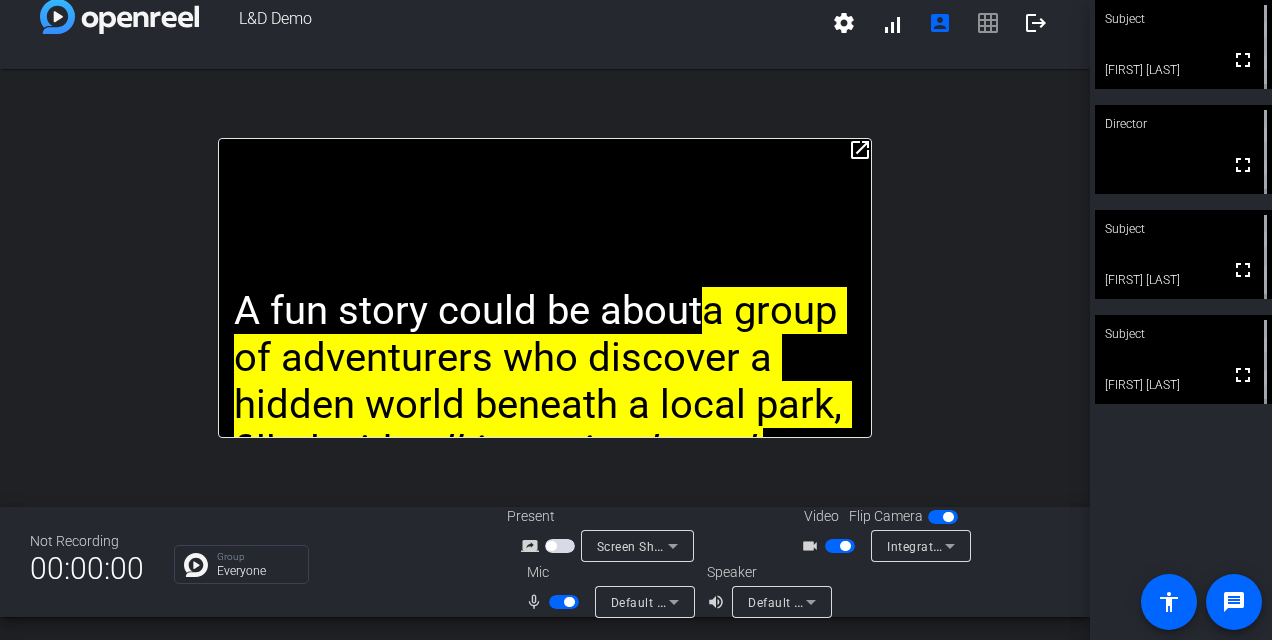 click on "Director" 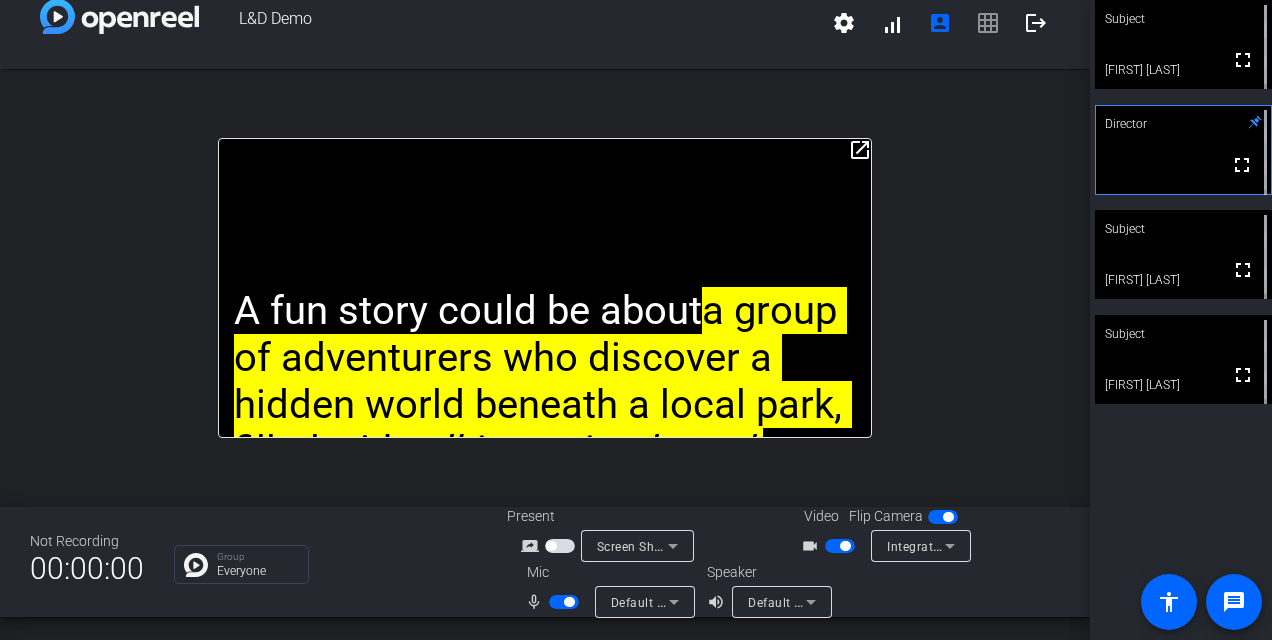 click on "Director" 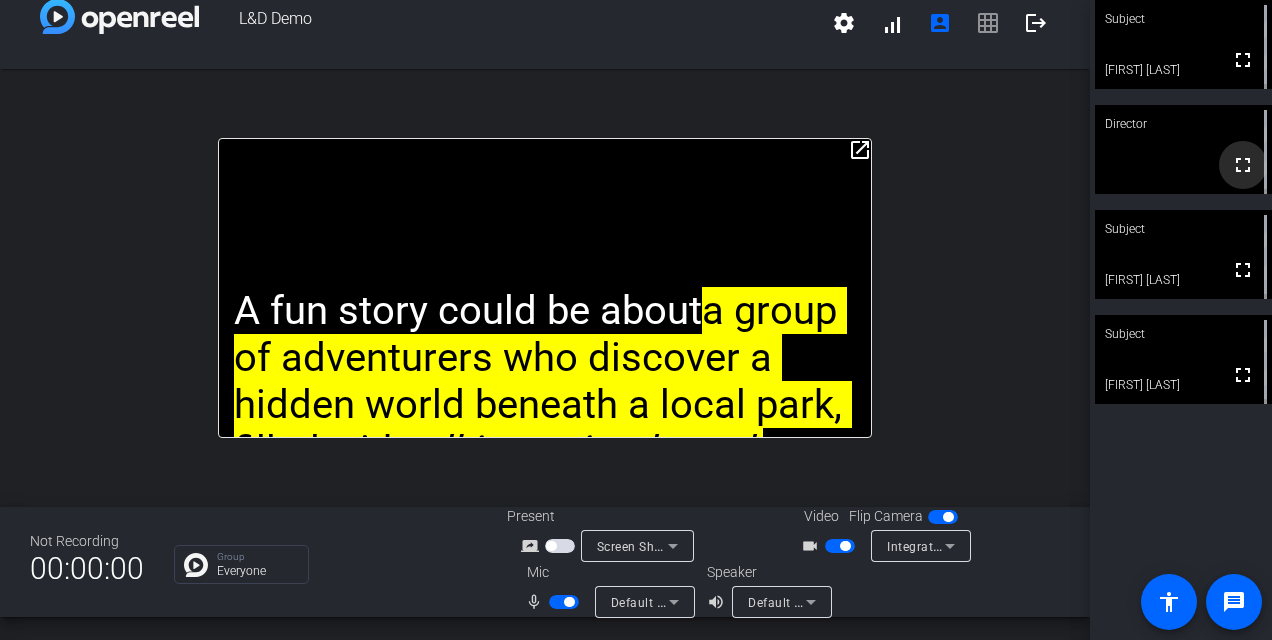 click on "fullscreen" 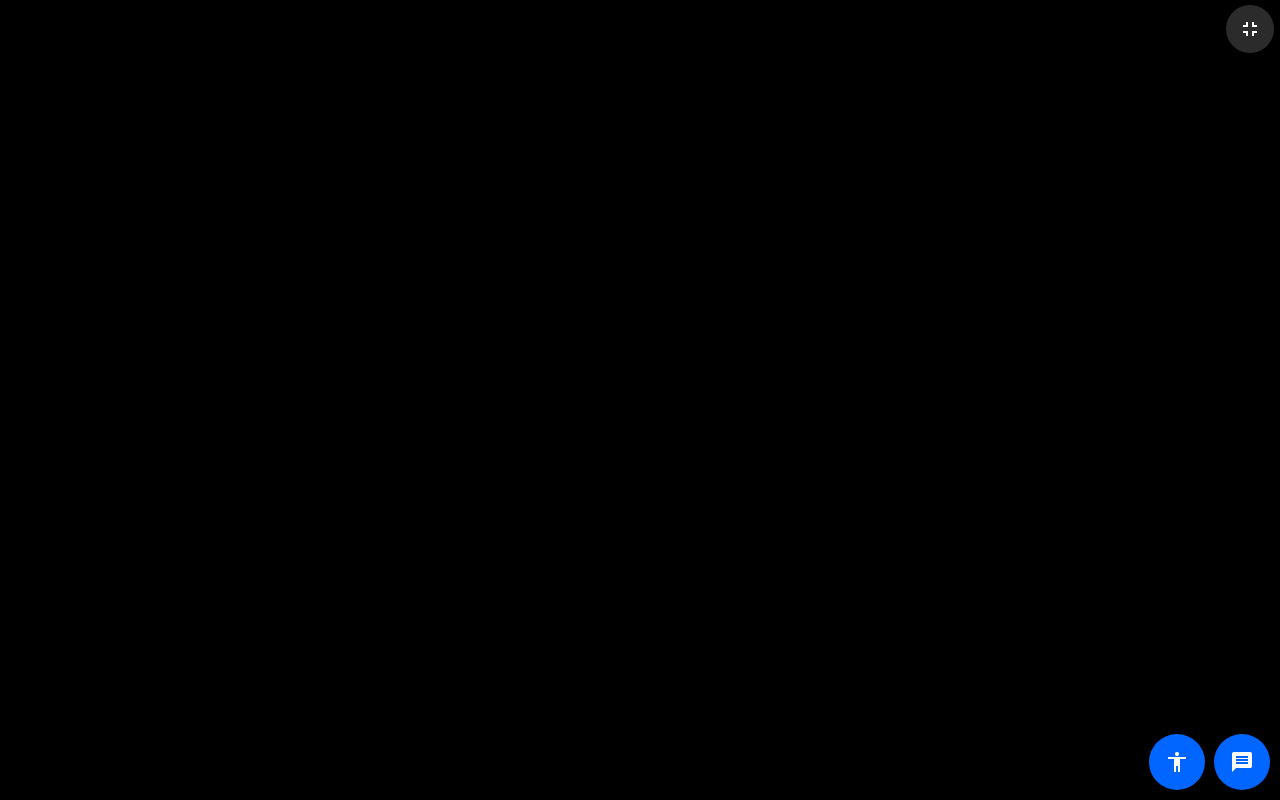 click on "fullscreen_exit" 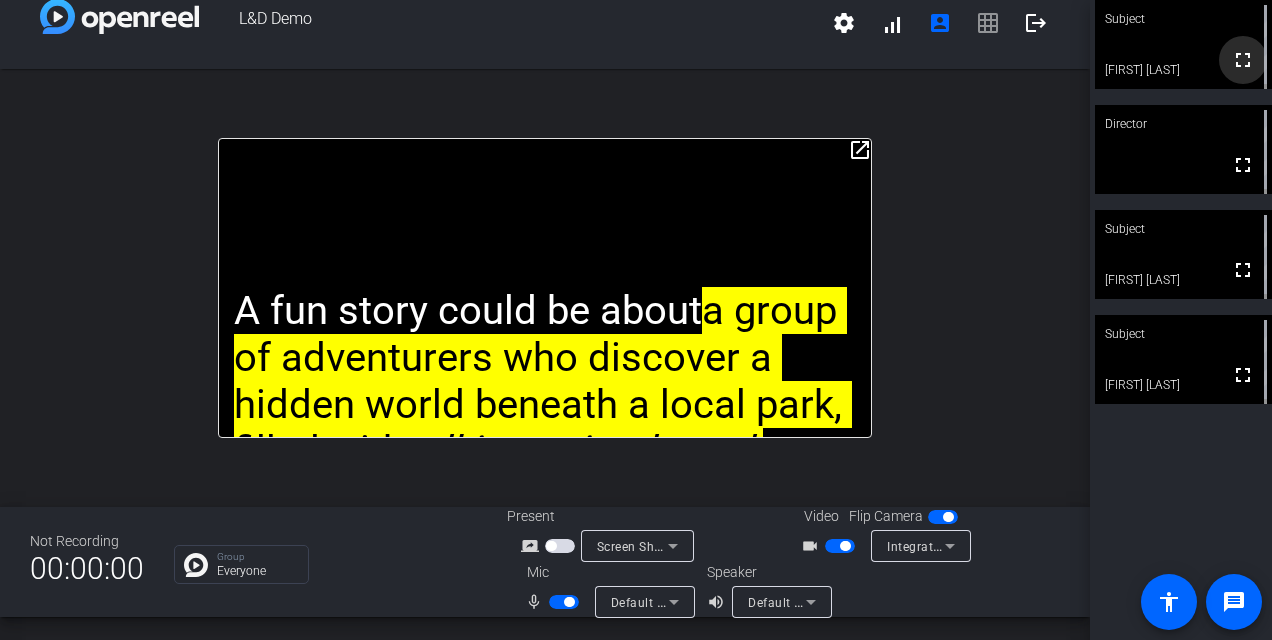 click on "fullscreen" at bounding box center [1243, 60] 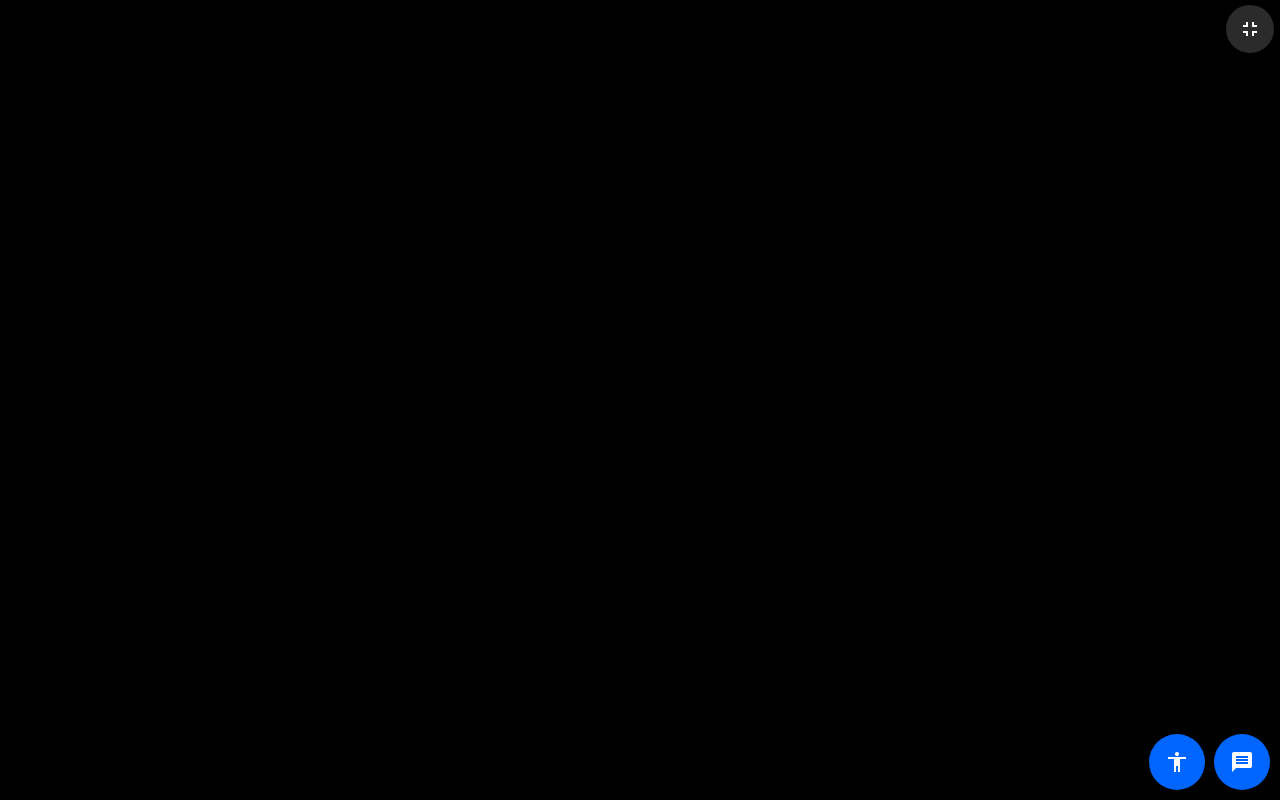 click on "fullscreen_exit" at bounding box center [1250, 29] 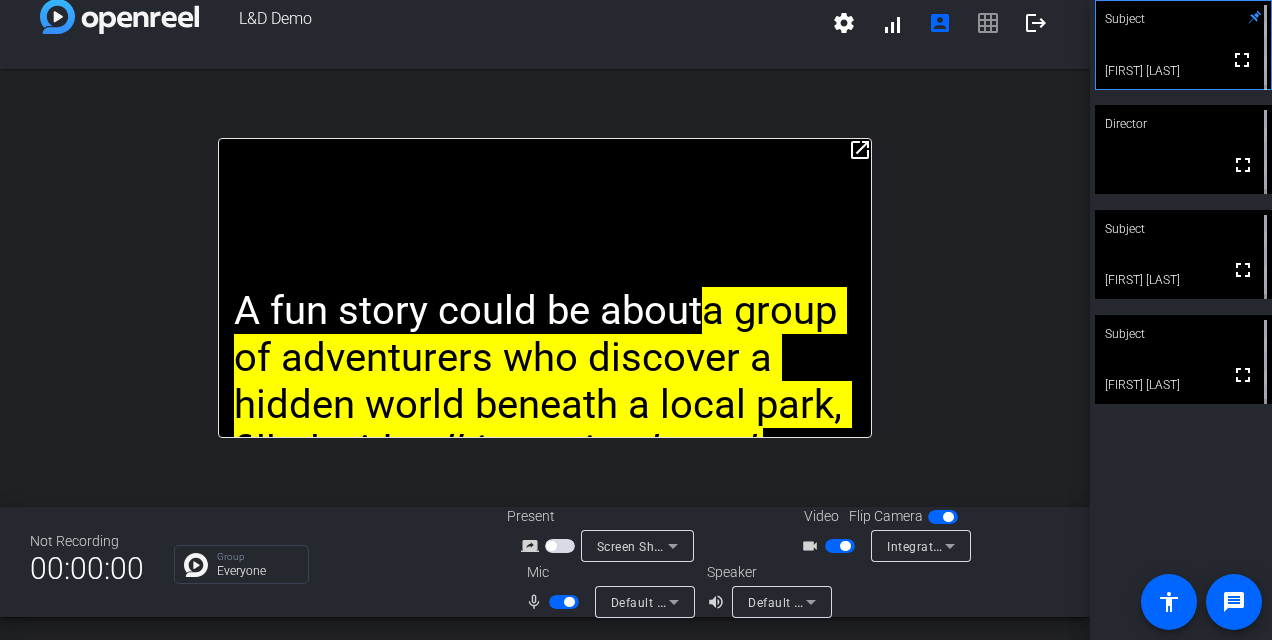 click 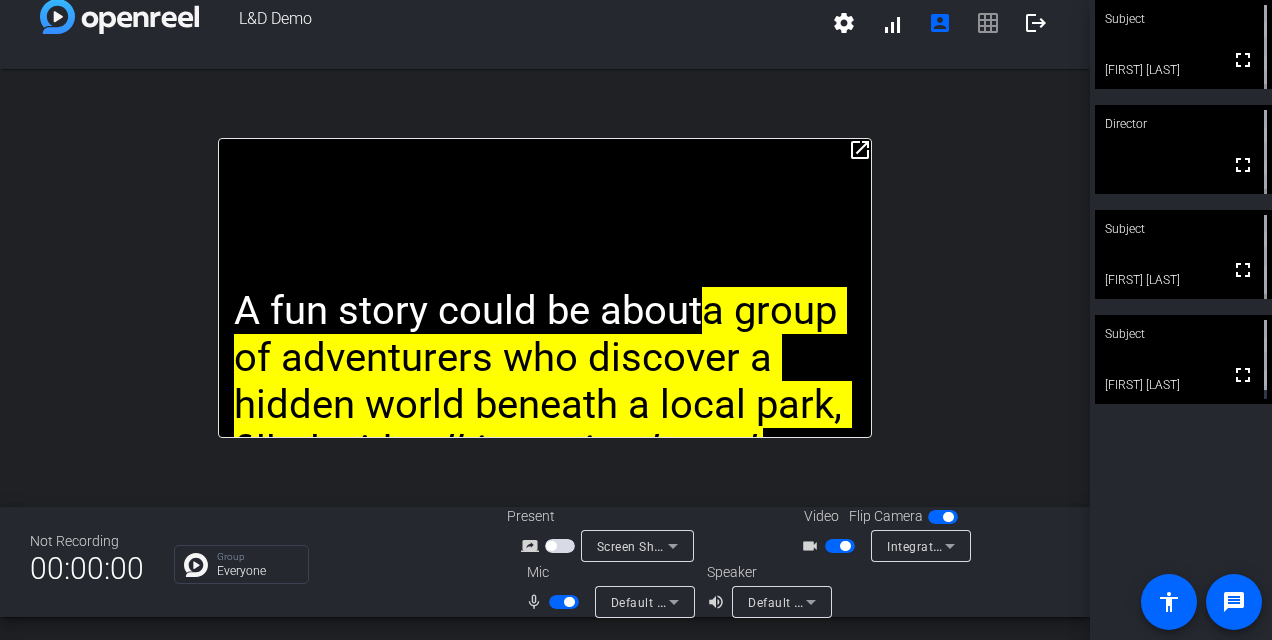 click on "Subject" 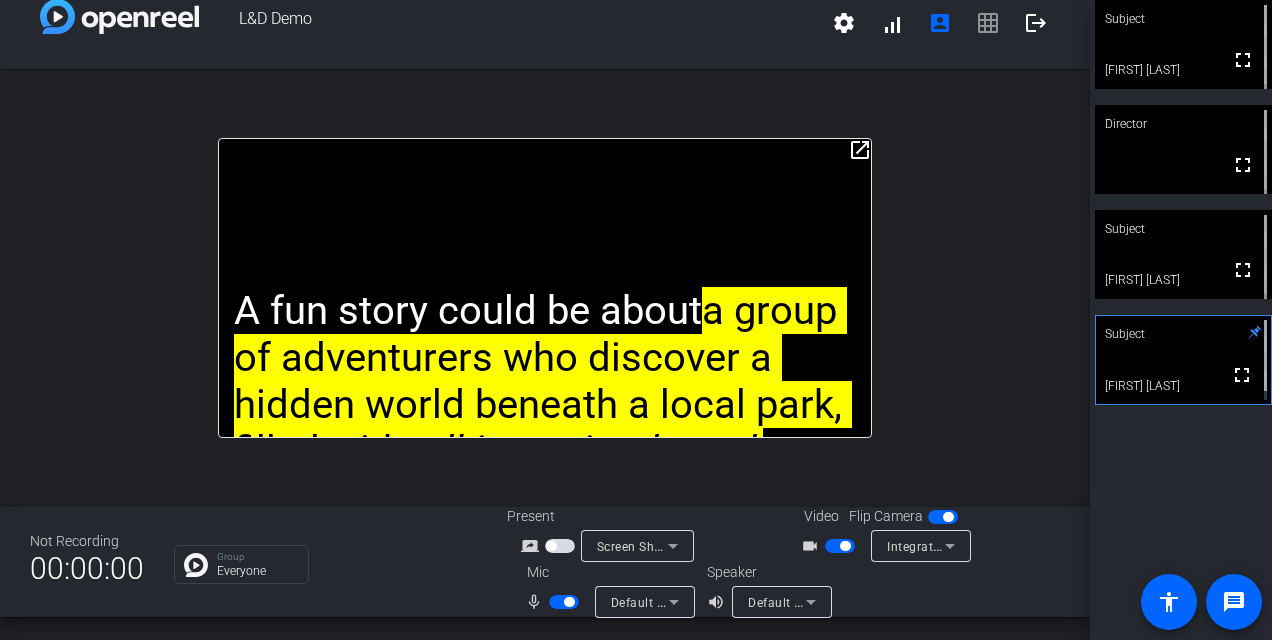 click 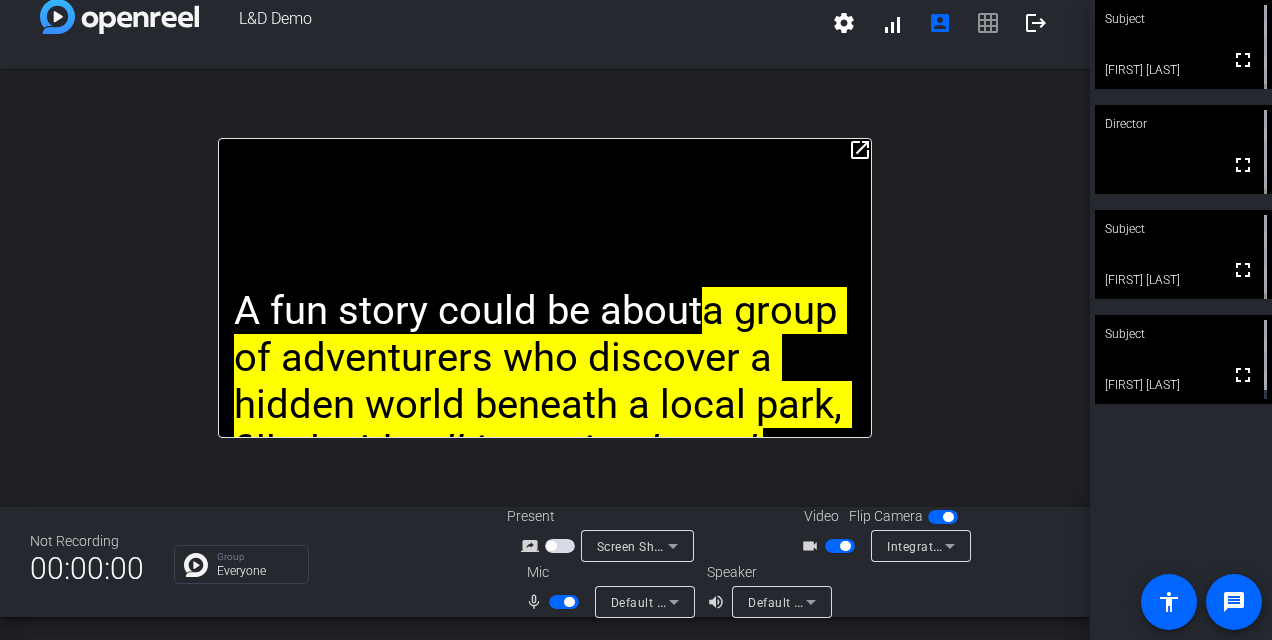 click on "Subject" 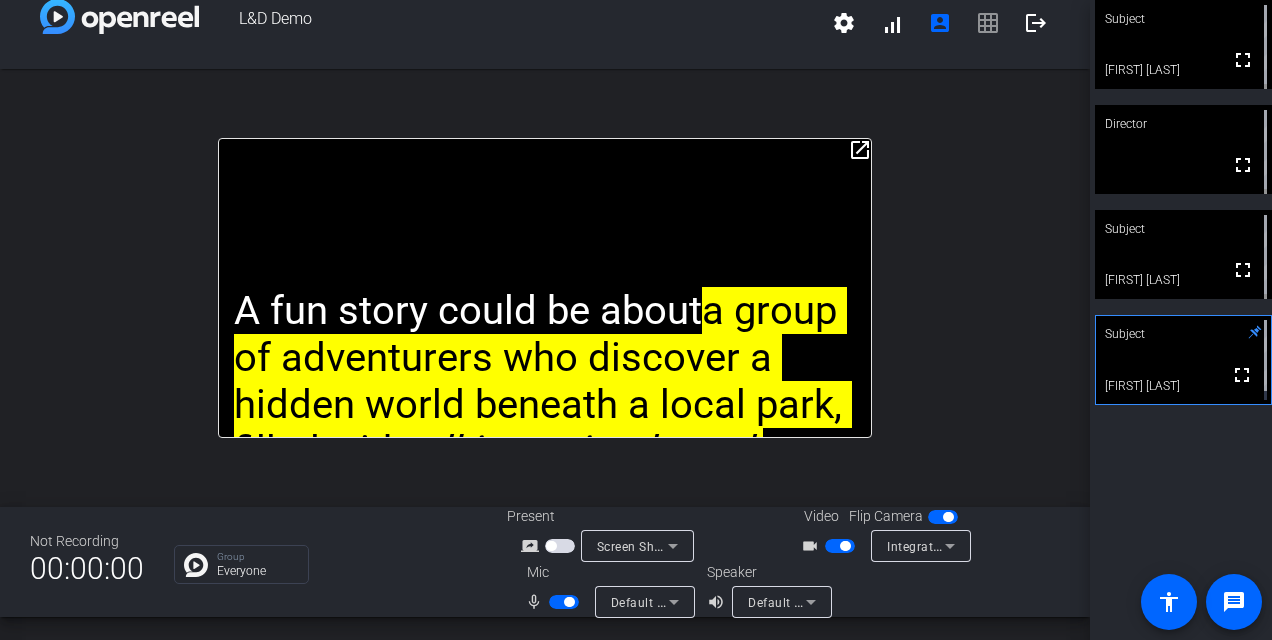 click 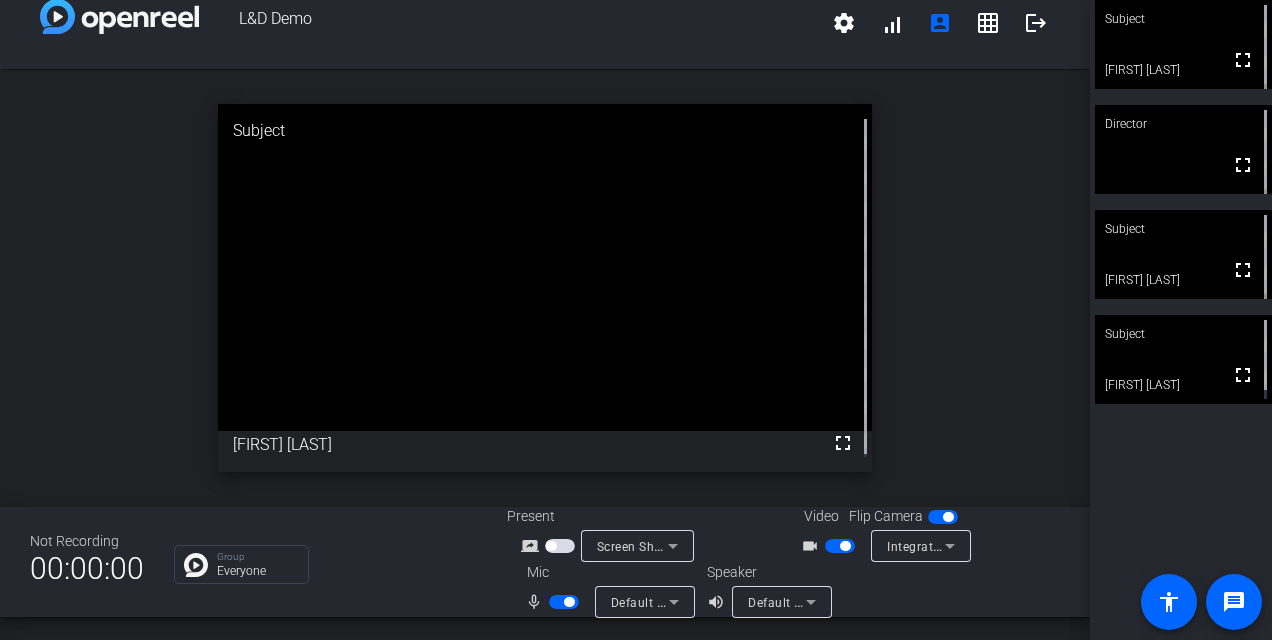 click on "Subject" 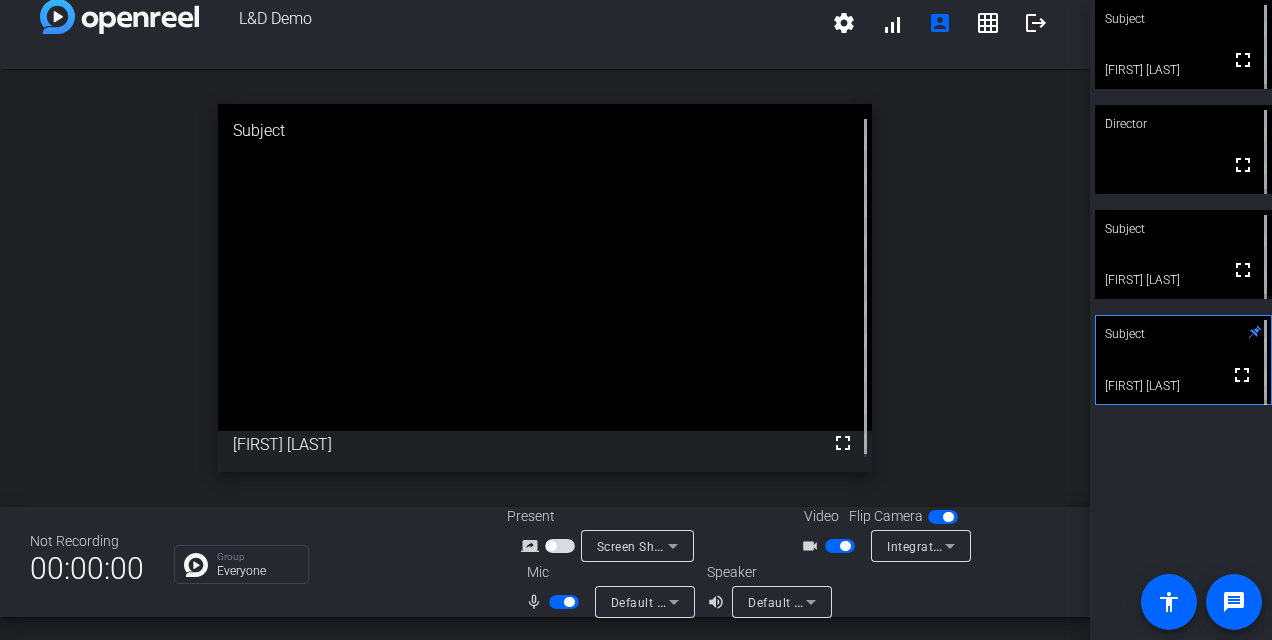 click 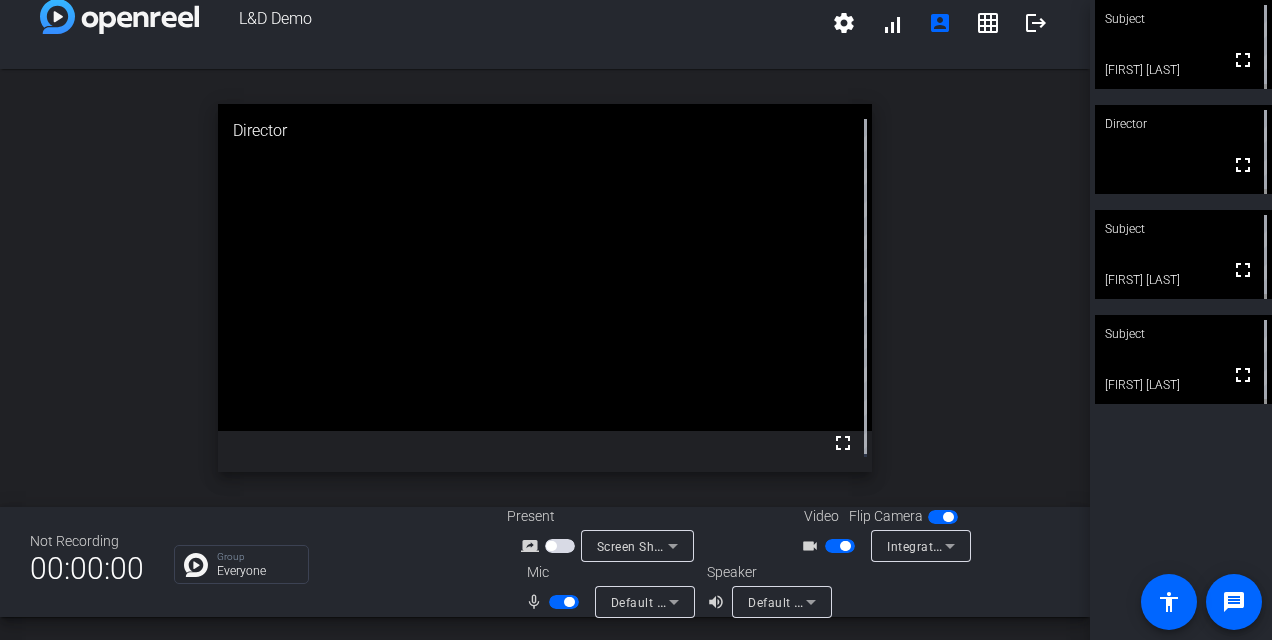 click on "Speaker volume_up Default - Speakers (2- Realtek(R) Audio)" 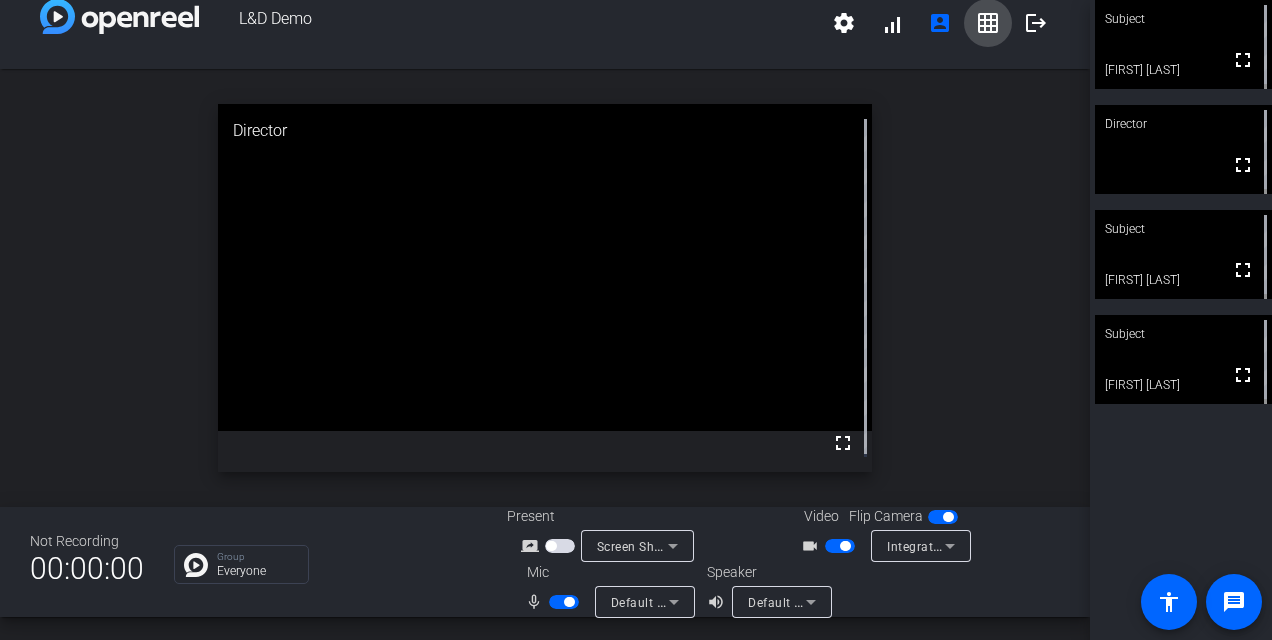 click 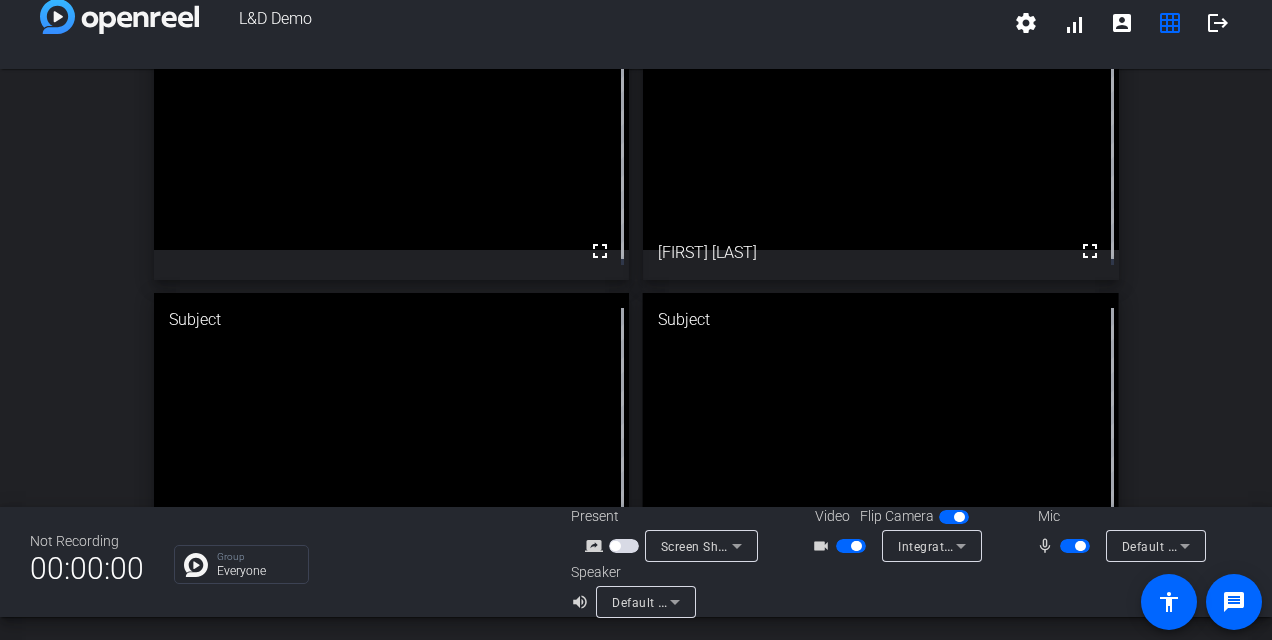scroll, scrollTop: 130, scrollLeft: 0, axis: vertical 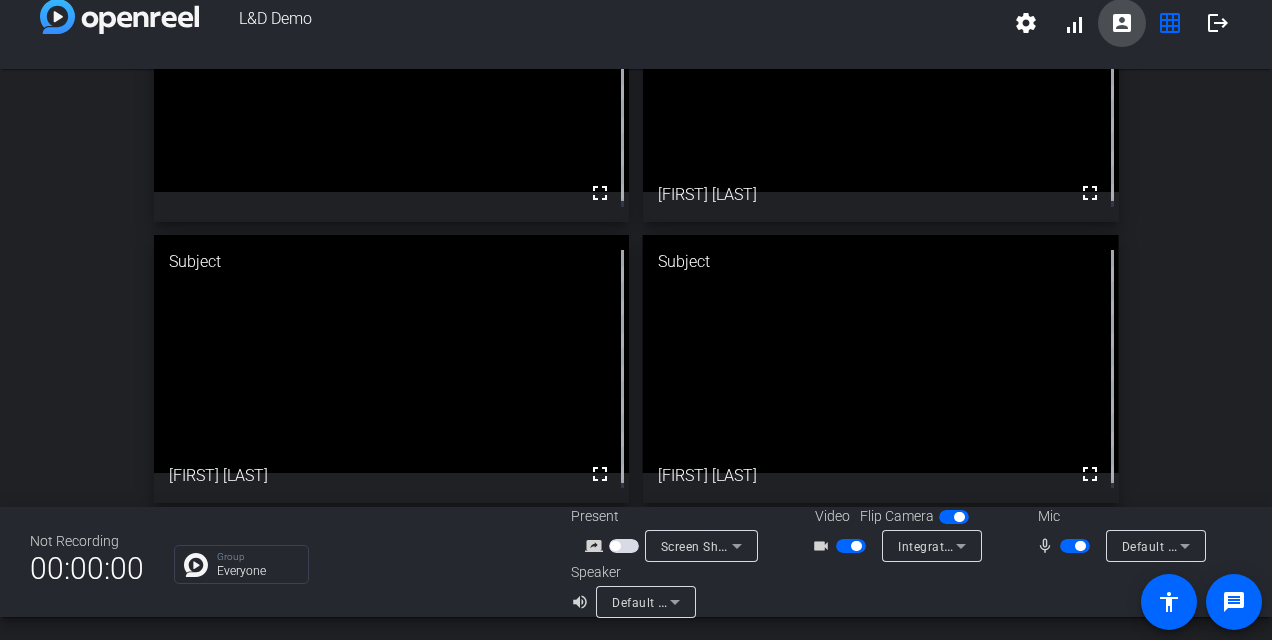 click 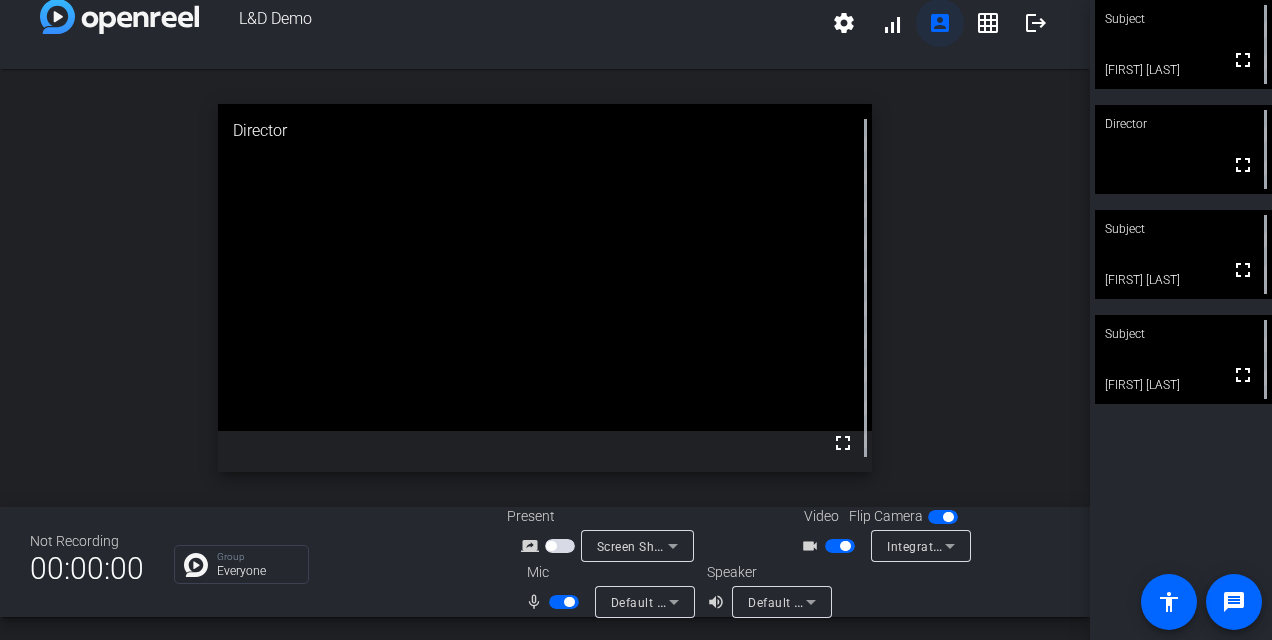 scroll, scrollTop: 0, scrollLeft: 0, axis: both 